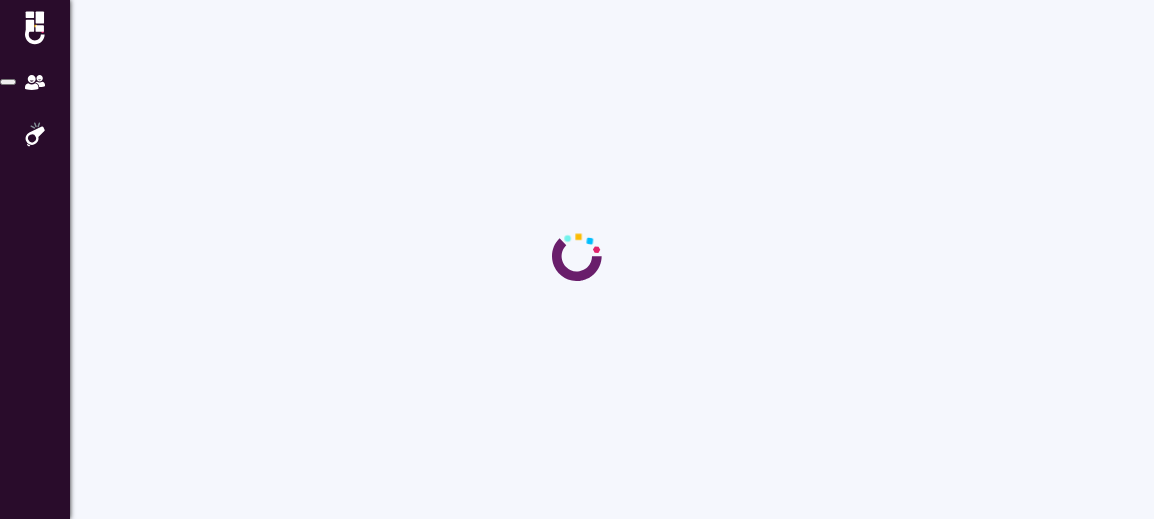 scroll, scrollTop: 0, scrollLeft: 0, axis: both 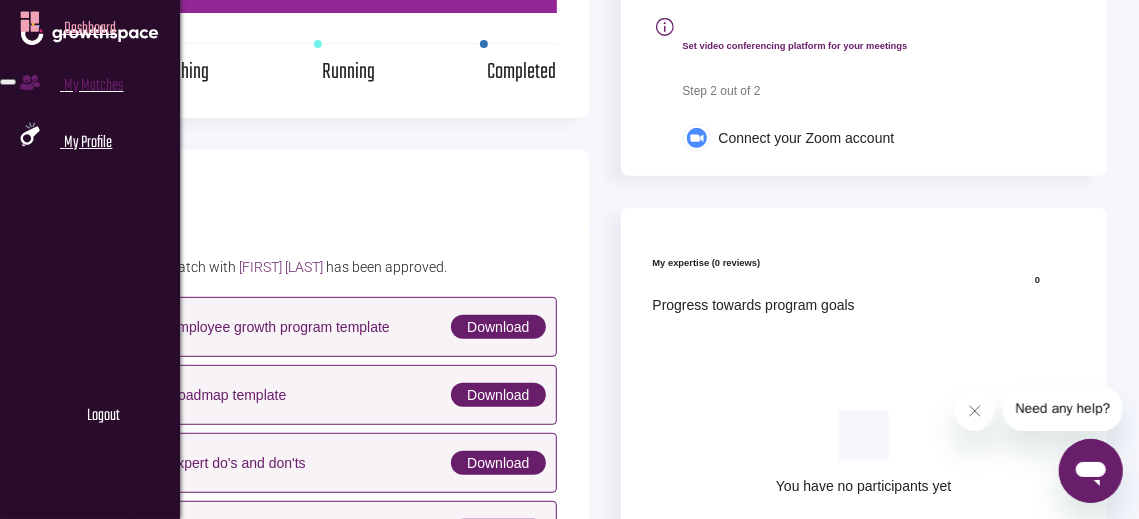 click on "My matches" at bounding box center (93, 86) 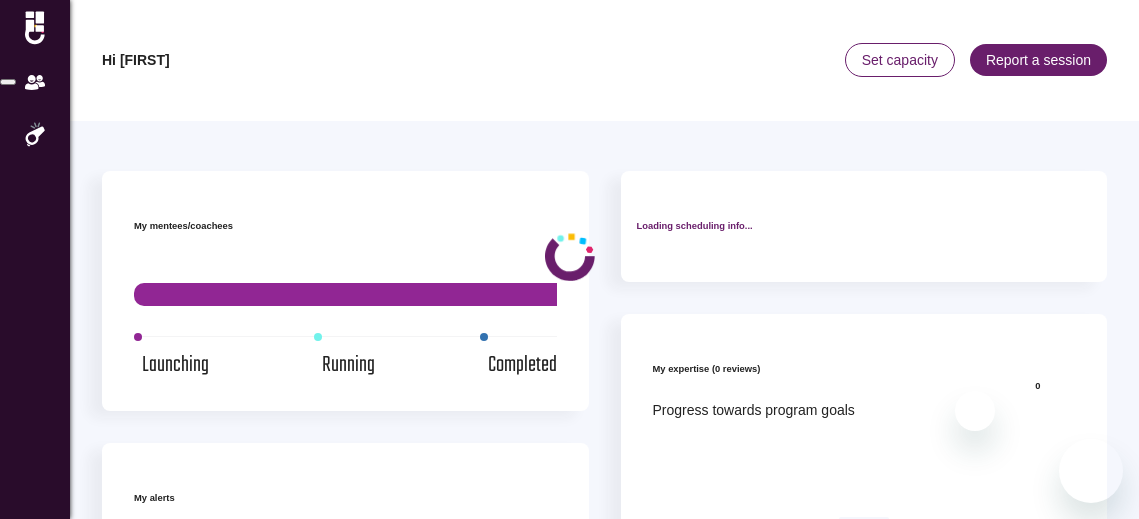 scroll, scrollTop: 0, scrollLeft: 0, axis: both 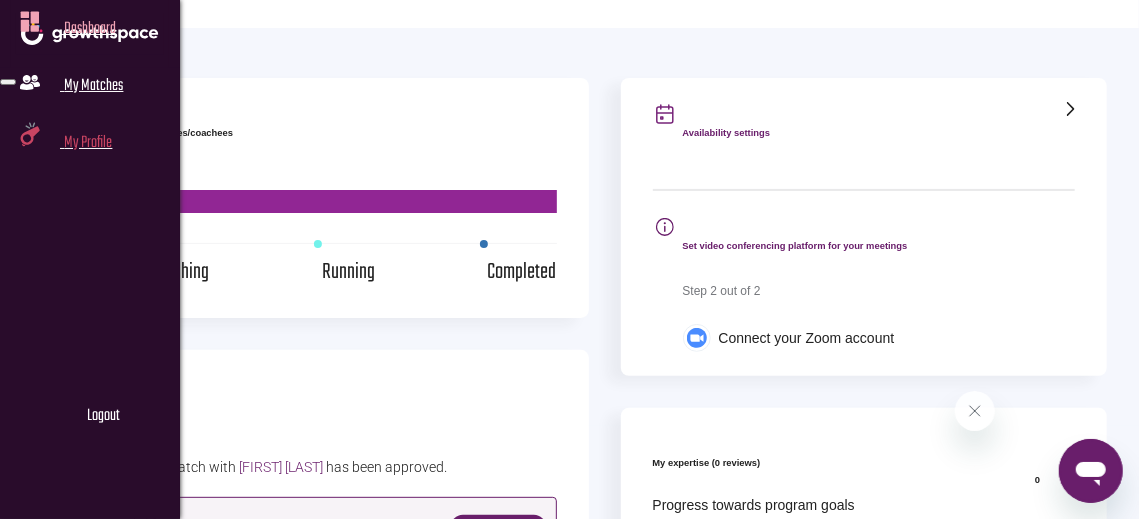 click on "my profile" at bounding box center [88, 143] 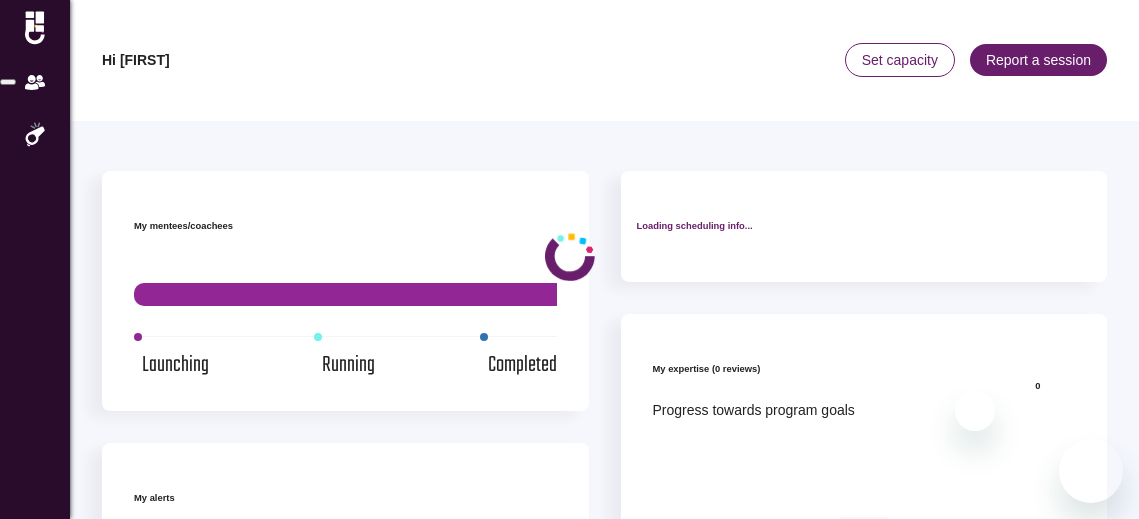 scroll, scrollTop: 0, scrollLeft: 0, axis: both 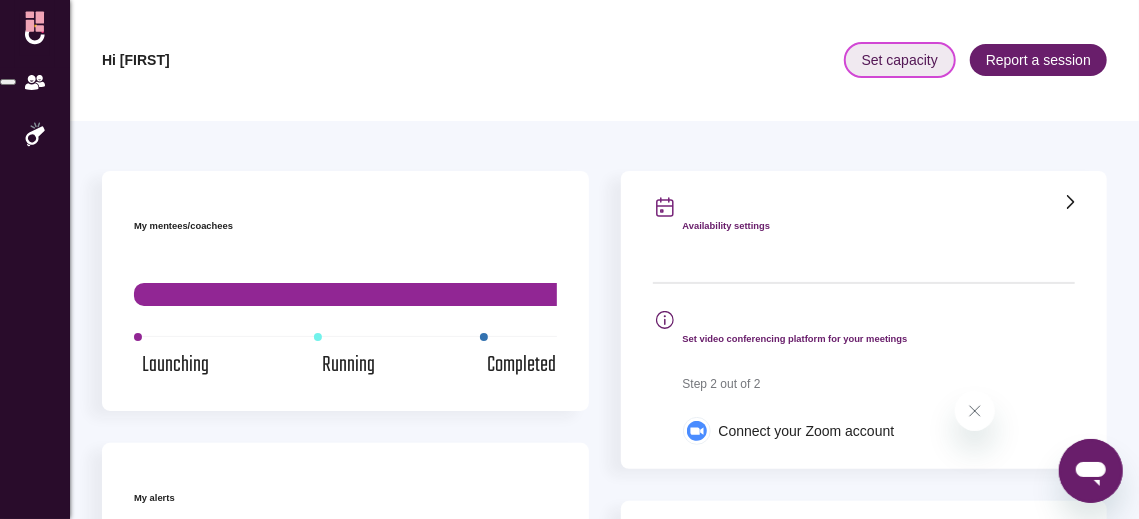 click on "Set capacity" 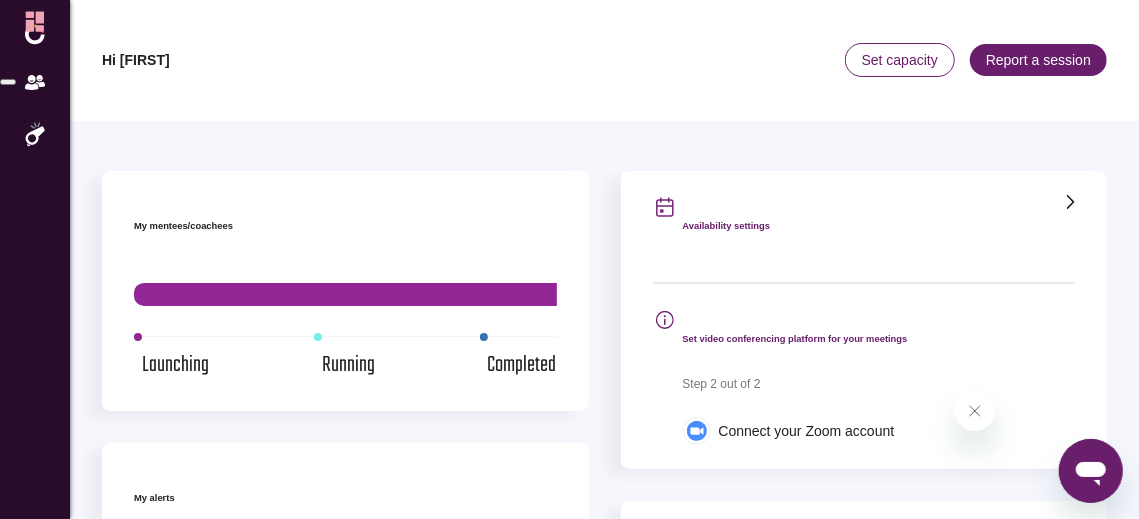 click at bounding box center (569, 519) 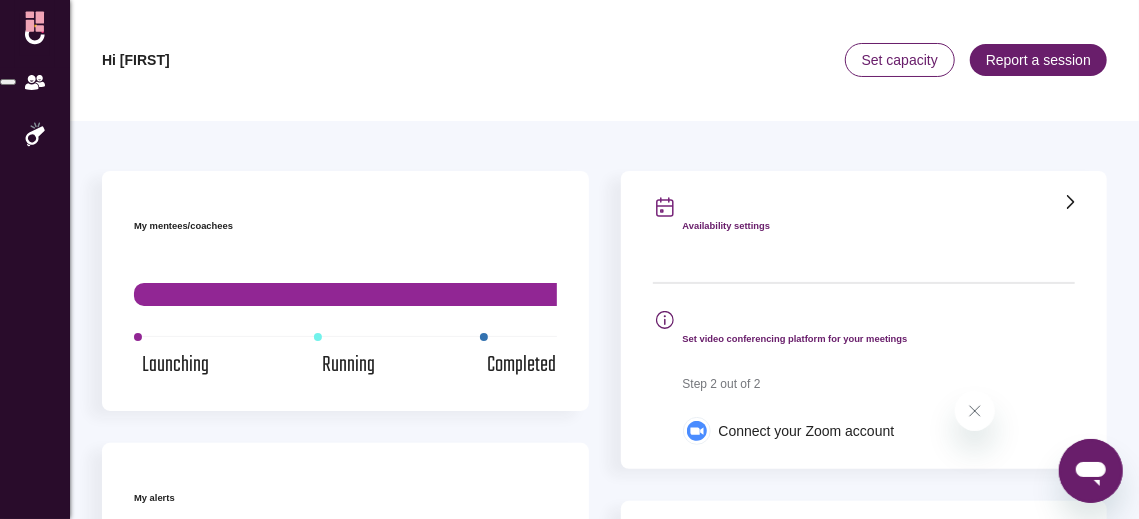 click 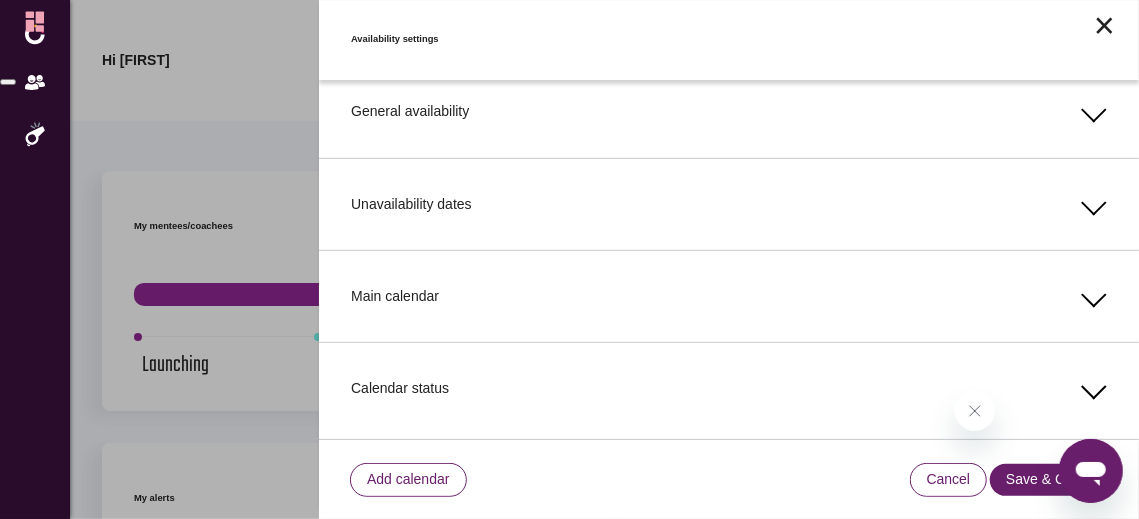 scroll, scrollTop: 431, scrollLeft: 0, axis: vertical 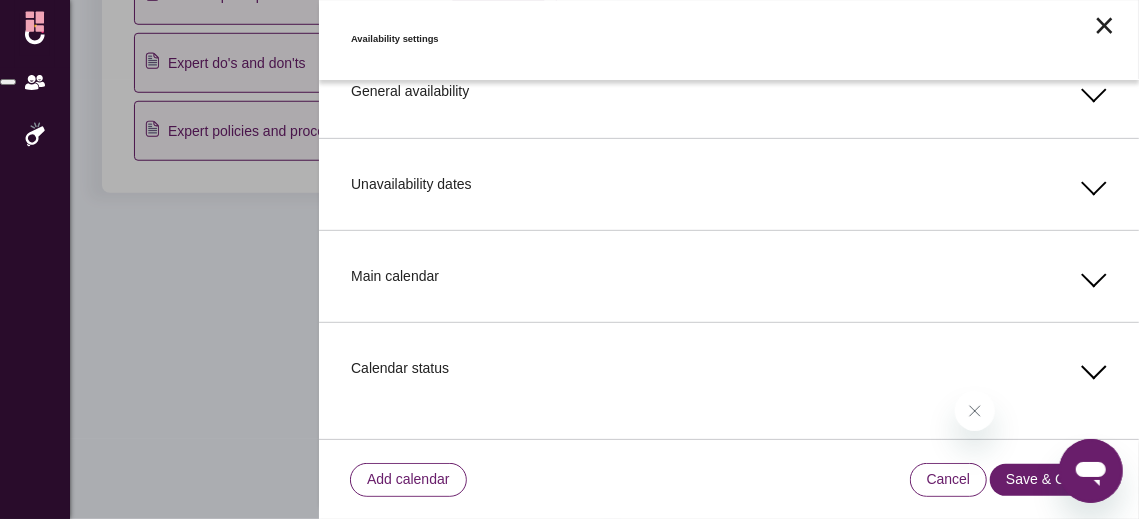 click 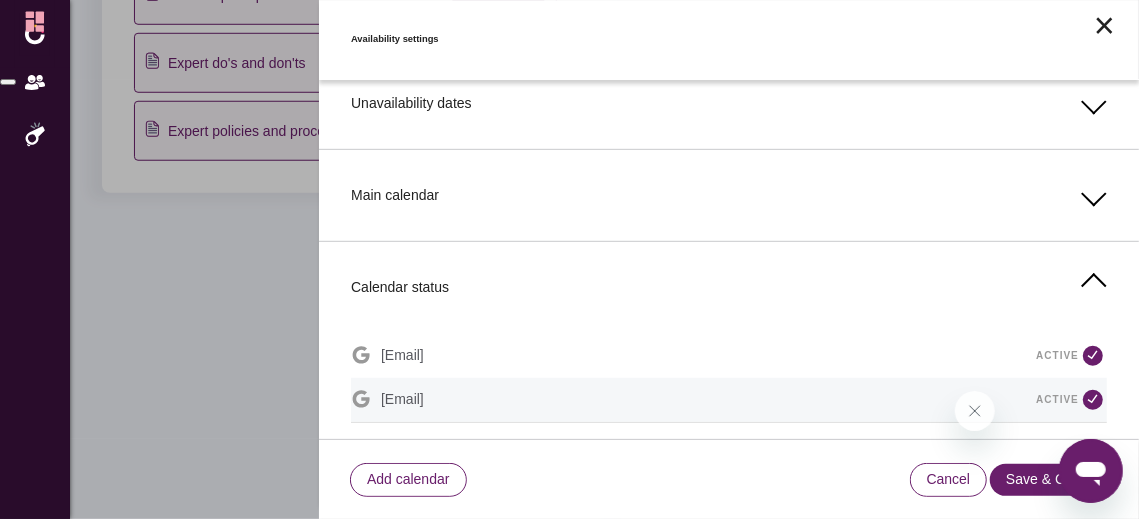 scroll, scrollTop: 423, scrollLeft: 0, axis: vertical 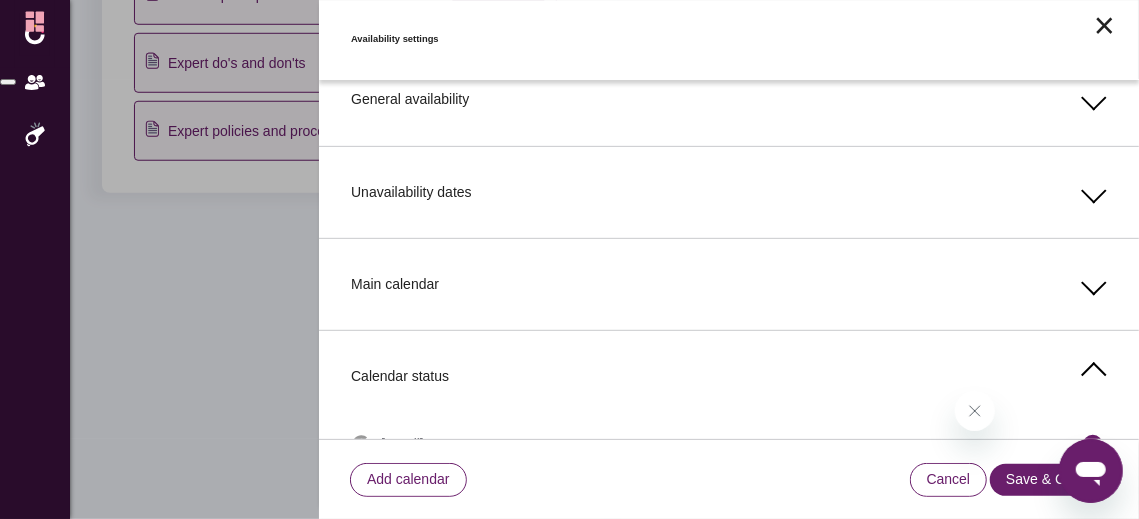 click 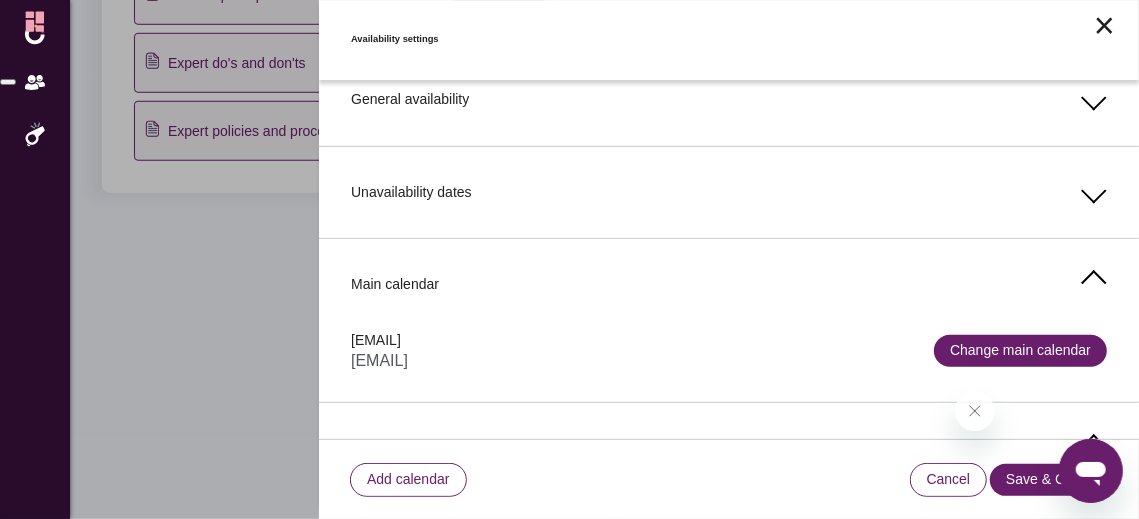 click 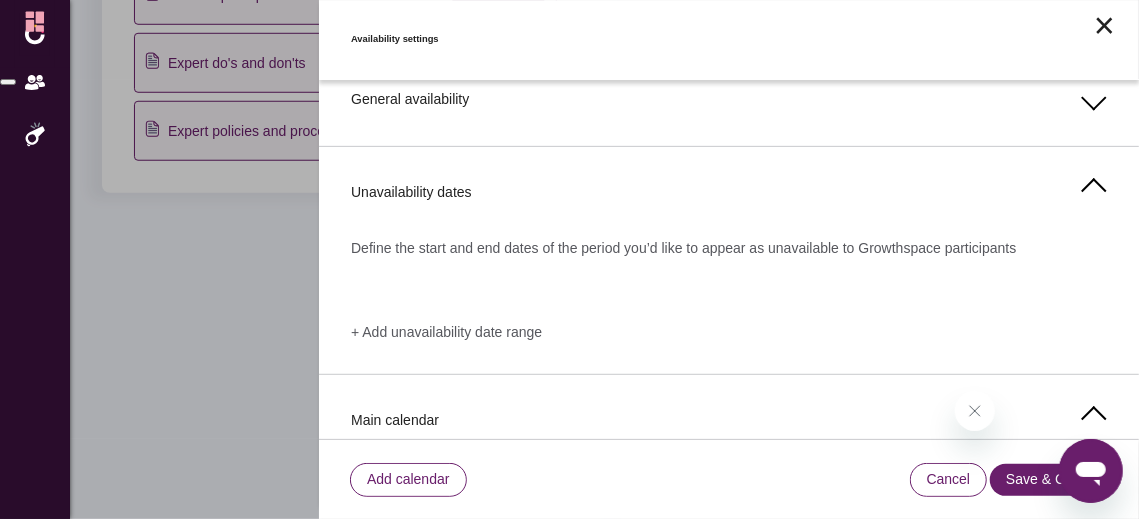 scroll, scrollTop: 223, scrollLeft: 0, axis: vertical 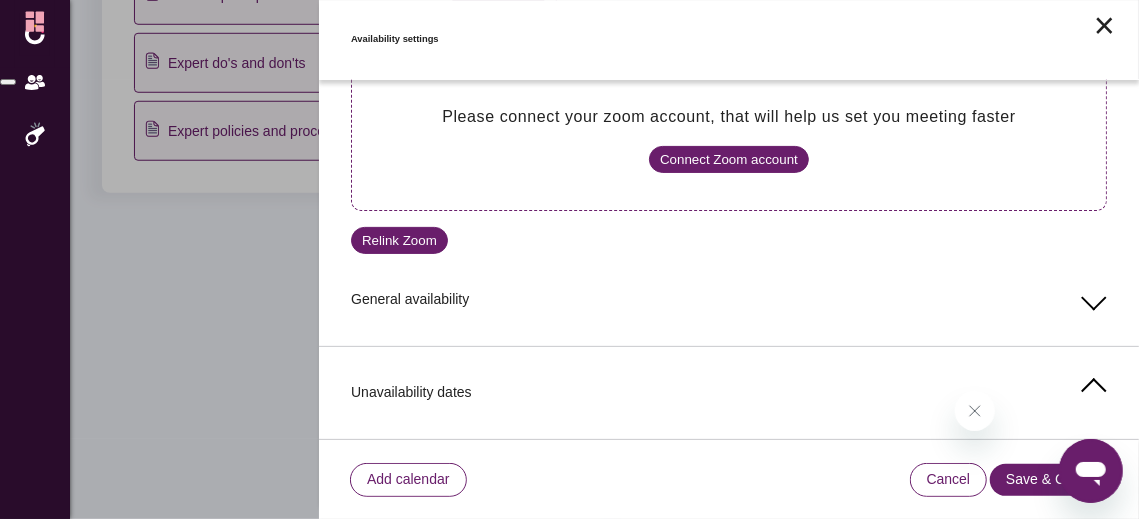 click 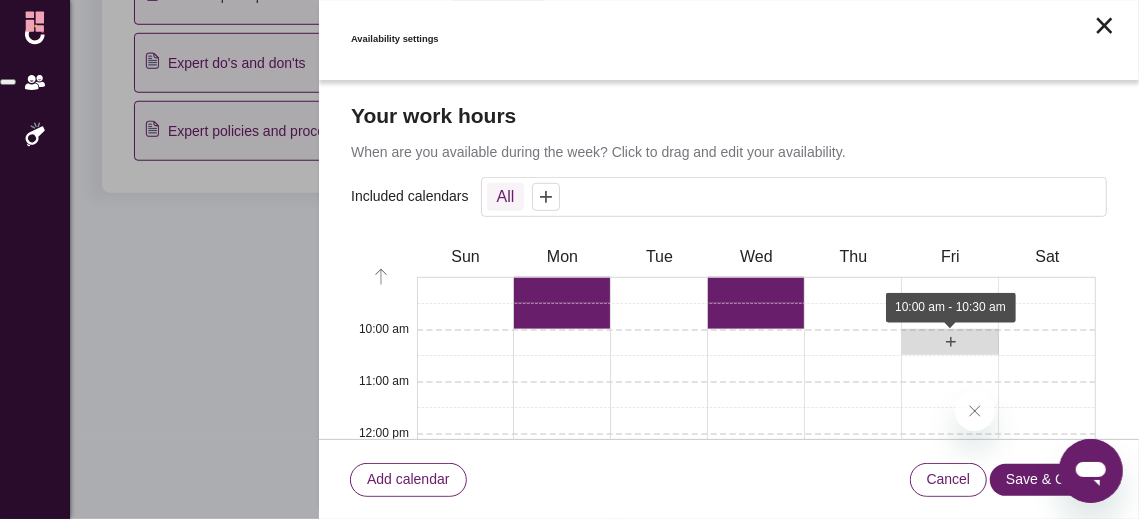 scroll, scrollTop: 623, scrollLeft: 0, axis: vertical 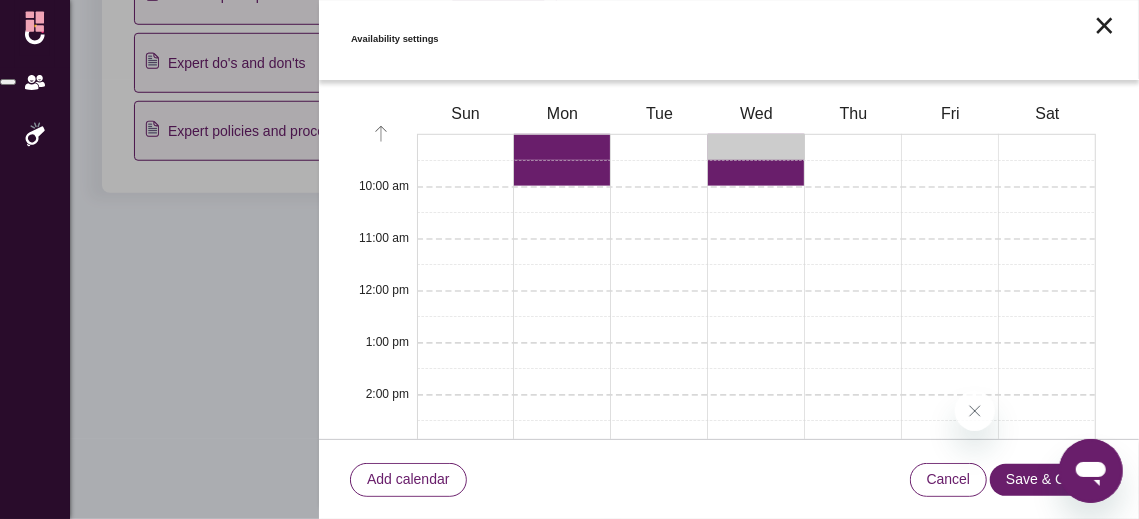 click on "Toggle slot" at bounding box center (756, 147) 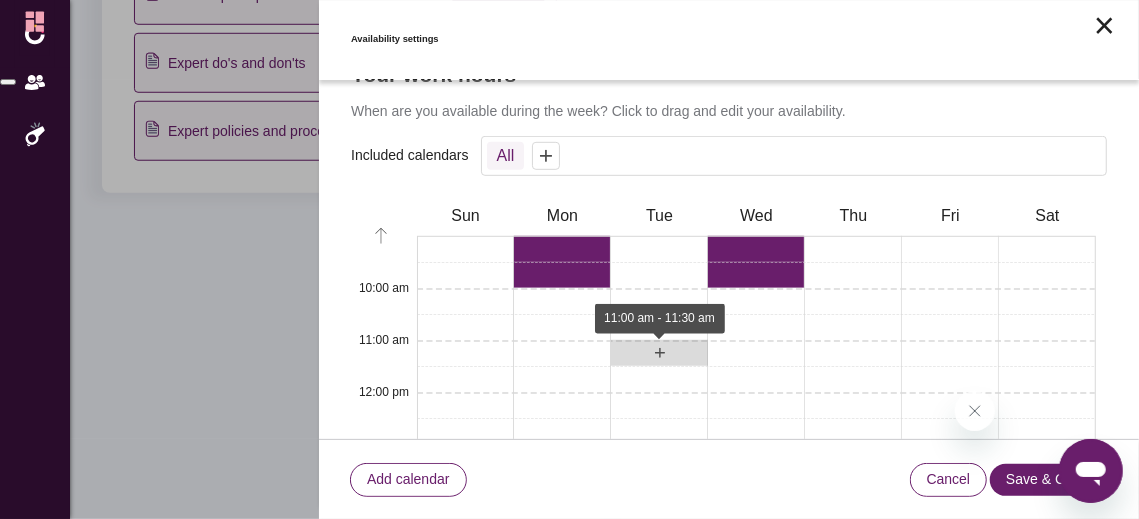 scroll, scrollTop: 423, scrollLeft: 0, axis: vertical 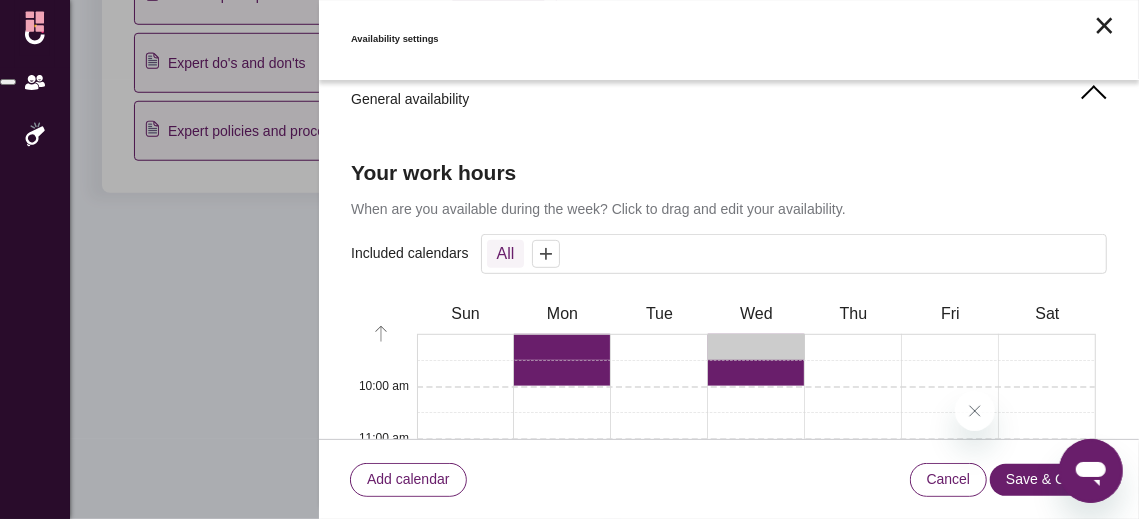 click on "Toggle slot" at bounding box center (756, 347) 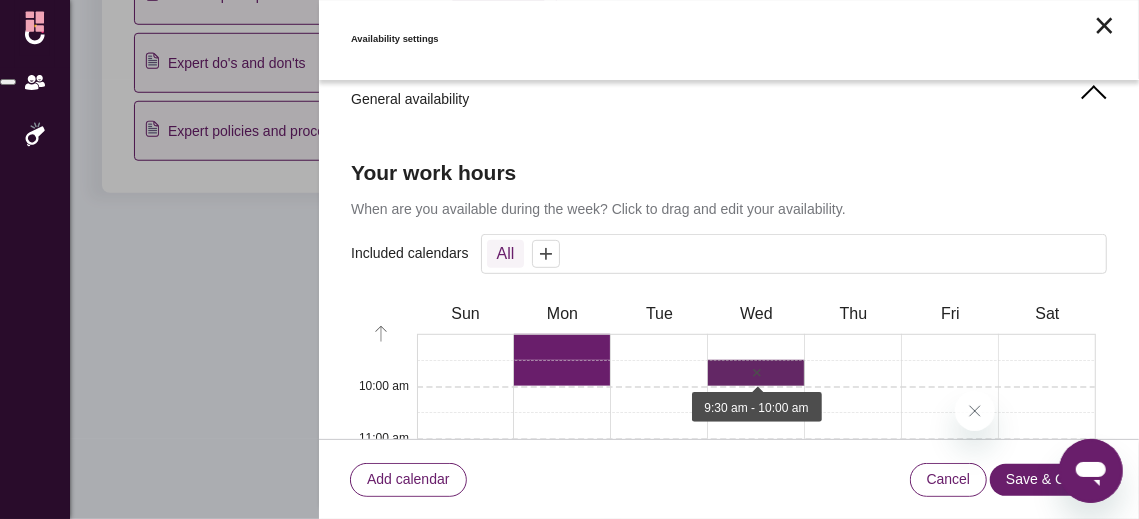 click on "9:30 AM - 10:00 AM Toggle slot" at bounding box center [756, 373] 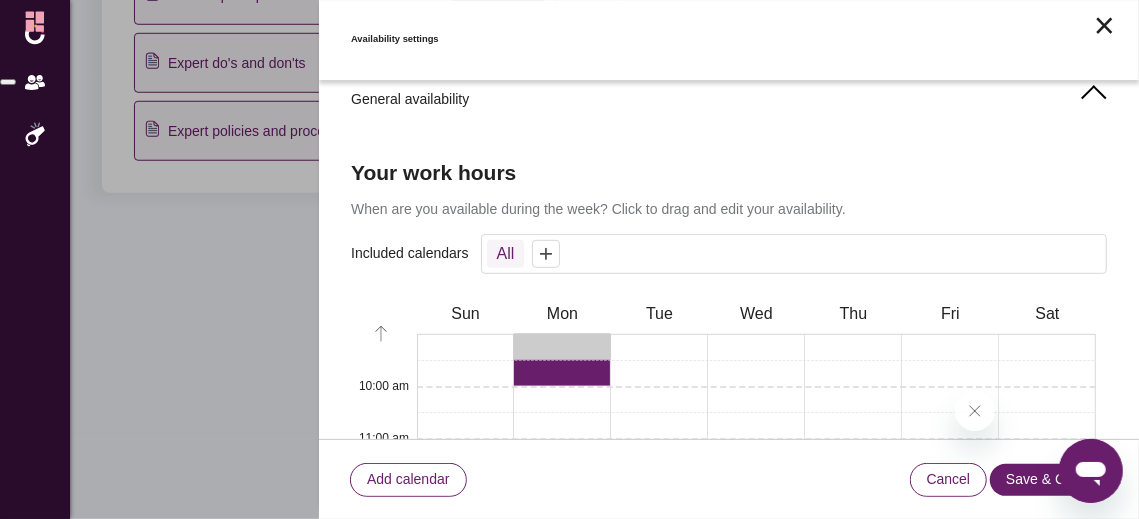 click on "Toggle slot" at bounding box center (562, 347) 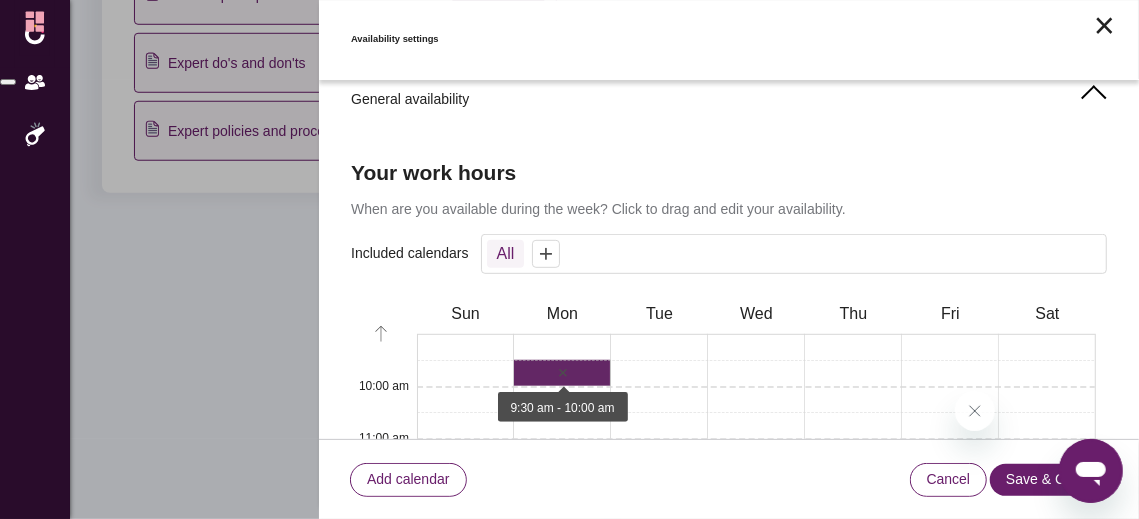 click on "9:30 AM - 10:00 AM Toggle slot" at bounding box center (562, 373) 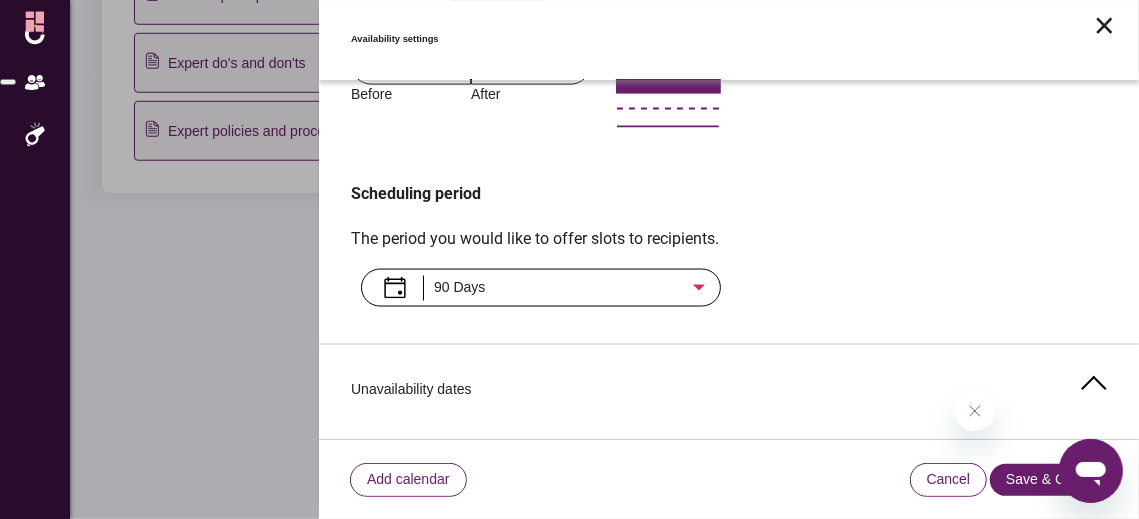 scroll, scrollTop: 1423, scrollLeft: 0, axis: vertical 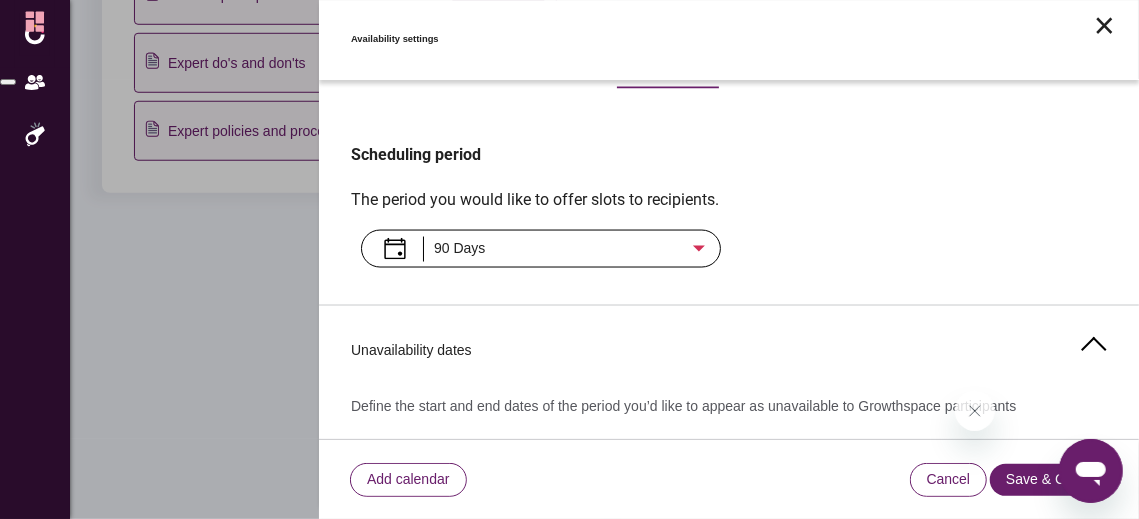 click on "90 Days" 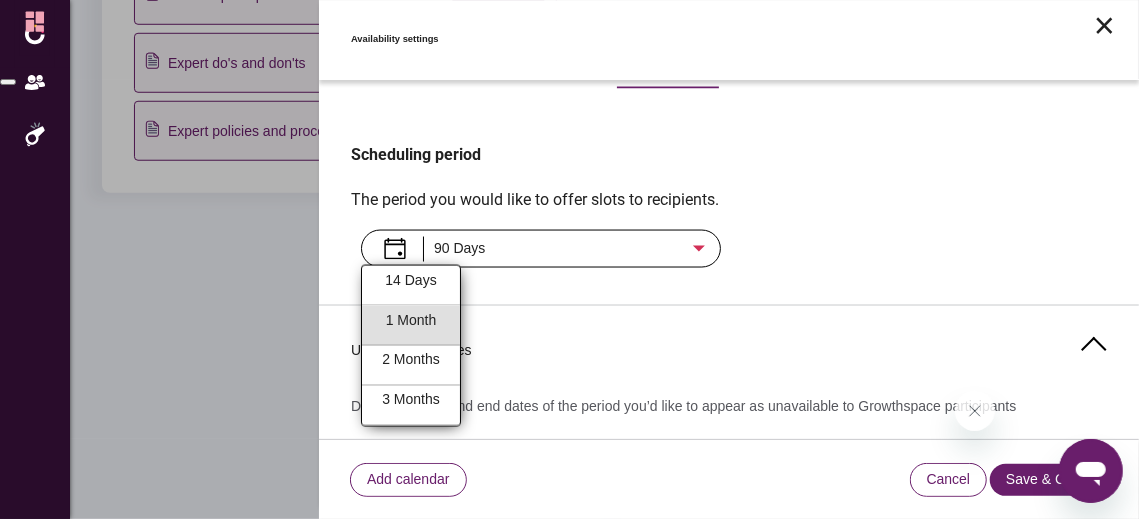 click on "1 Month" 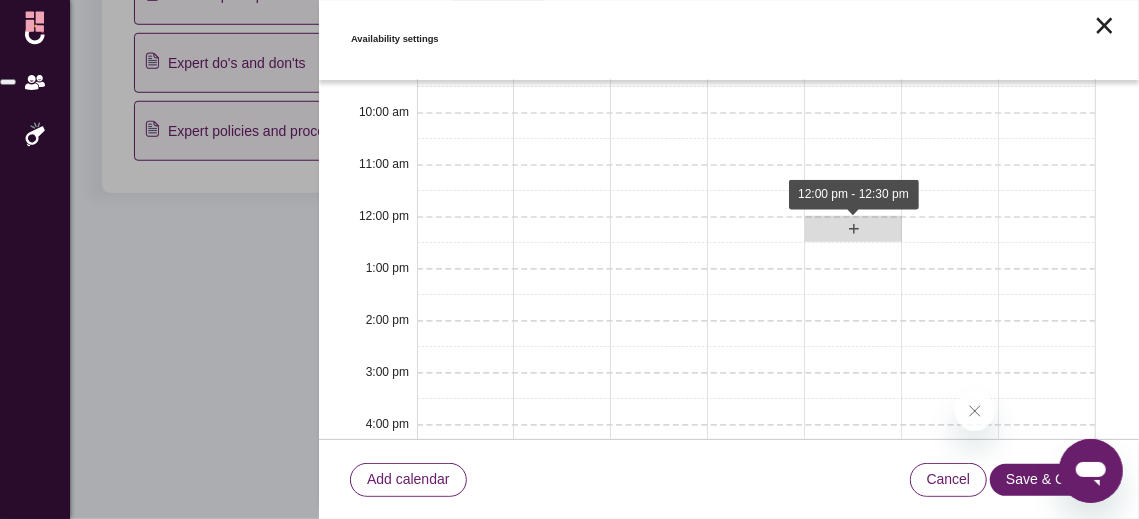 scroll, scrollTop: 723, scrollLeft: 0, axis: vertical 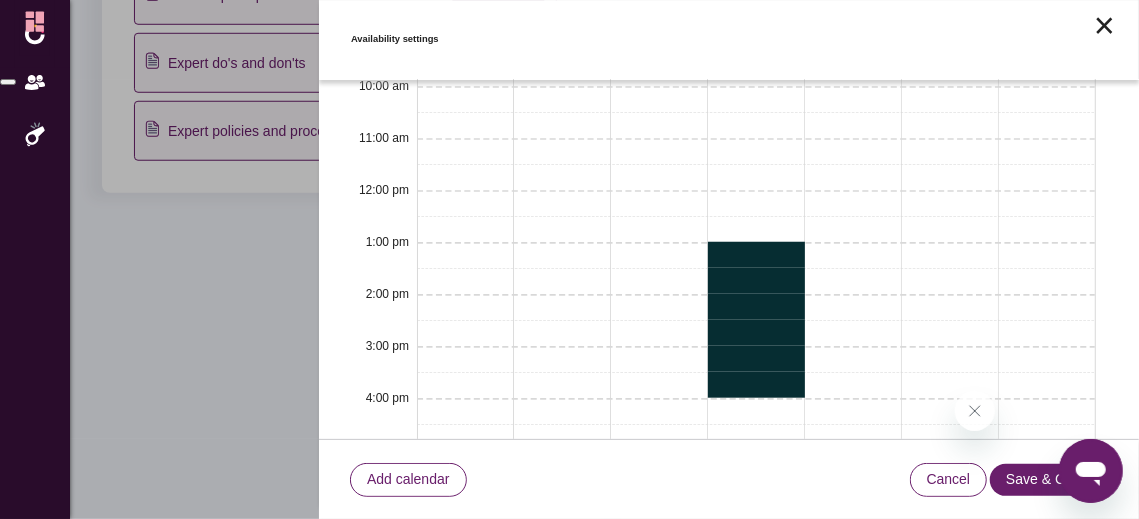 drag, startPoint x: 726, startPoint y: 221, endPoint x: 730, endPoint y: 352, distance: 131.06105 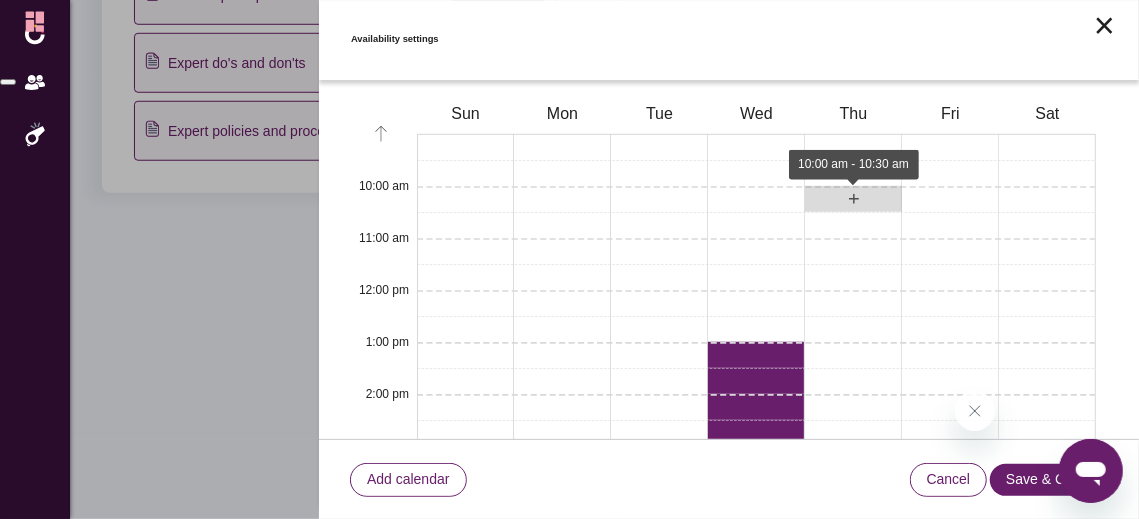 scroll, scrollTop: 523, scrollLeft: 0, axis: vertical 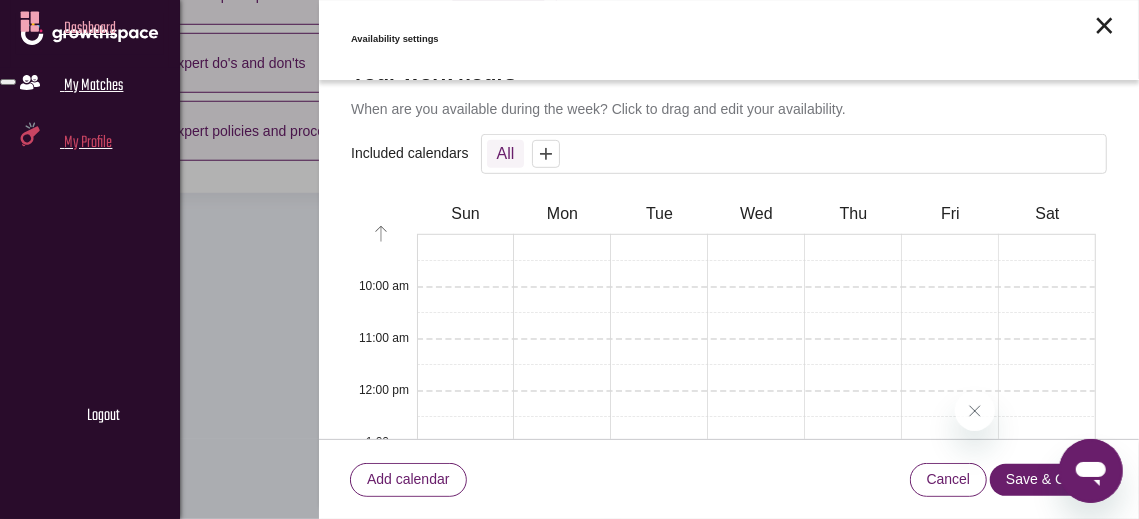 click on "my profile" at bounding box center (88, 143) 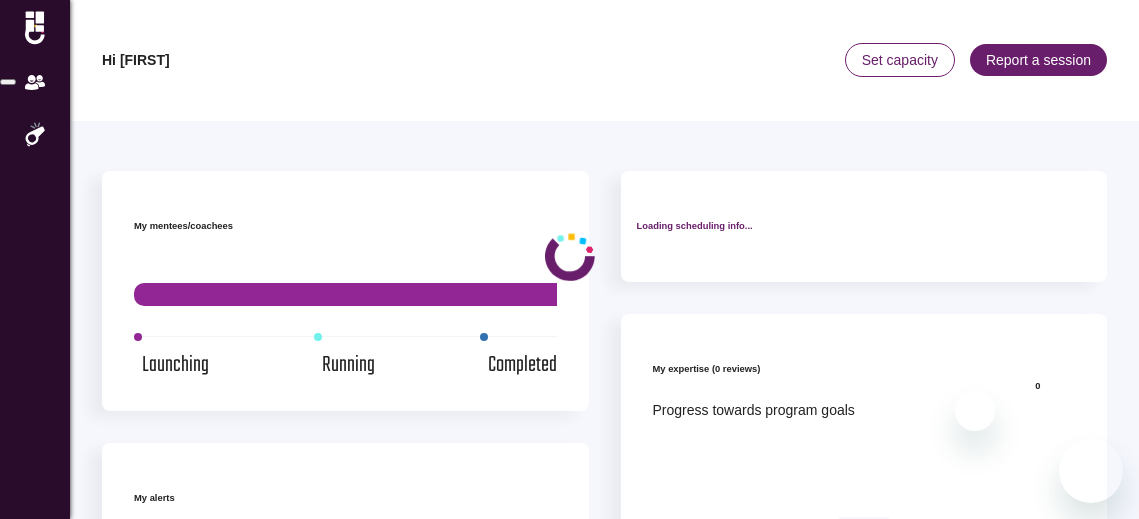 scroll, scrollTop: 0, scrollLeft: 0, axis: both 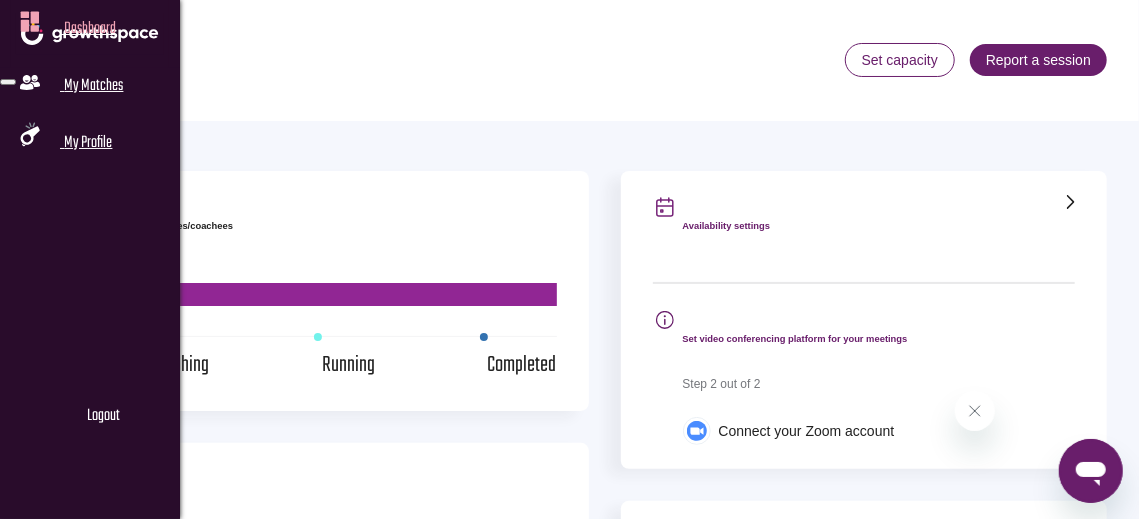 click on "Dashboard" at bounding box center (90, 29) 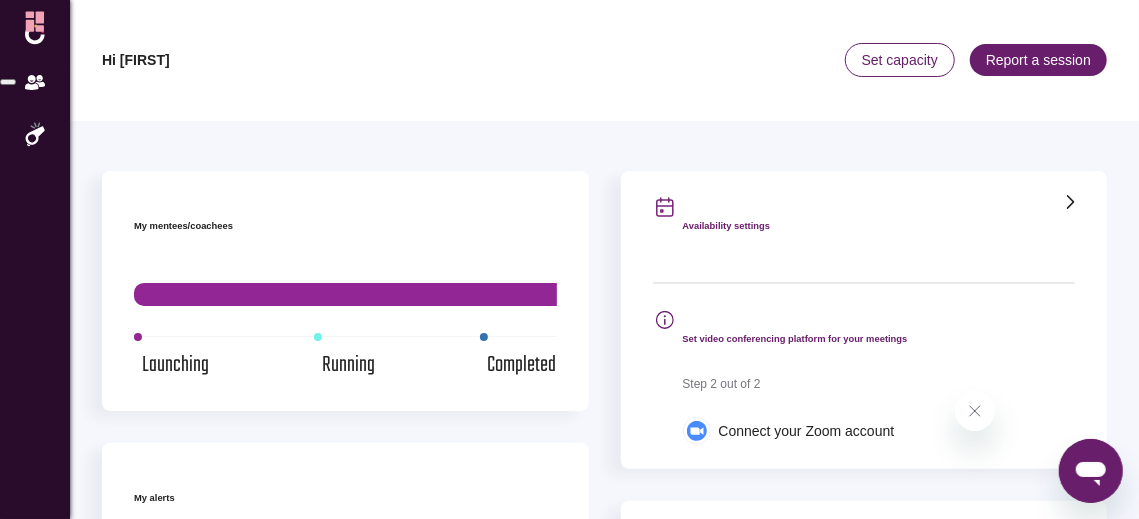 click on "Availability settings" at bounding box center (864, 226) 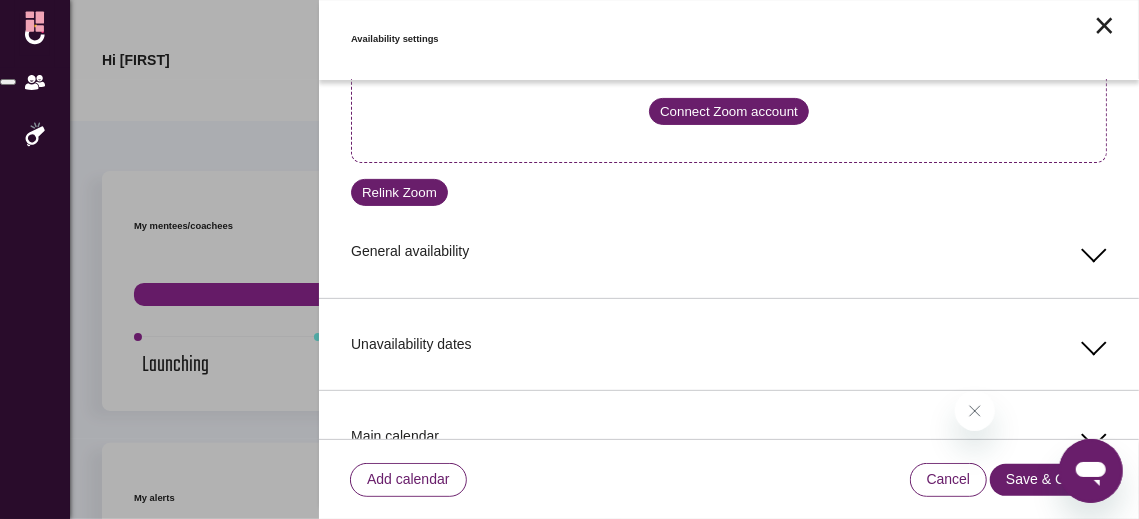 scroll, scrollTop: 300, scrollLeft: 0, axis: vertical 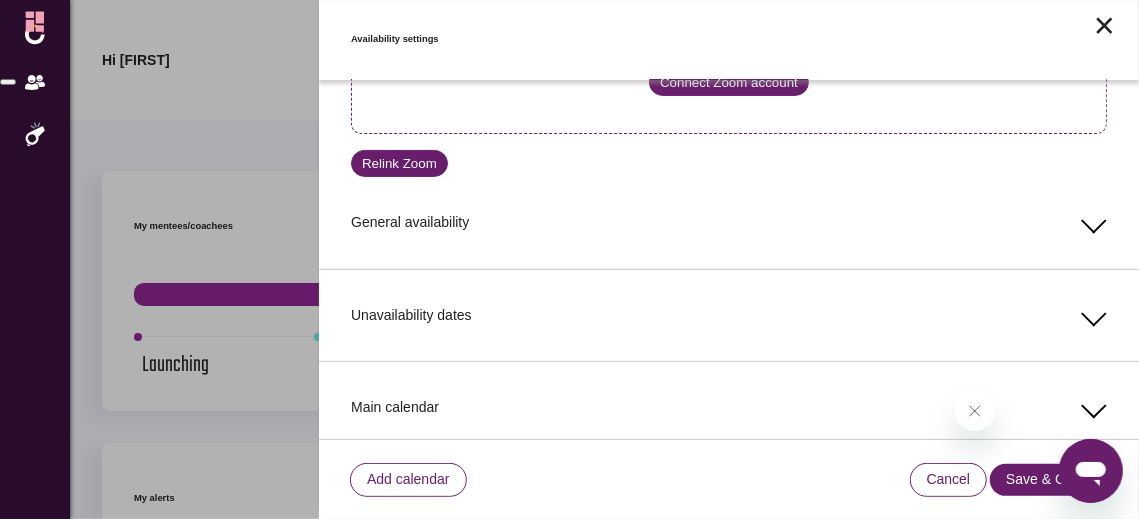 click 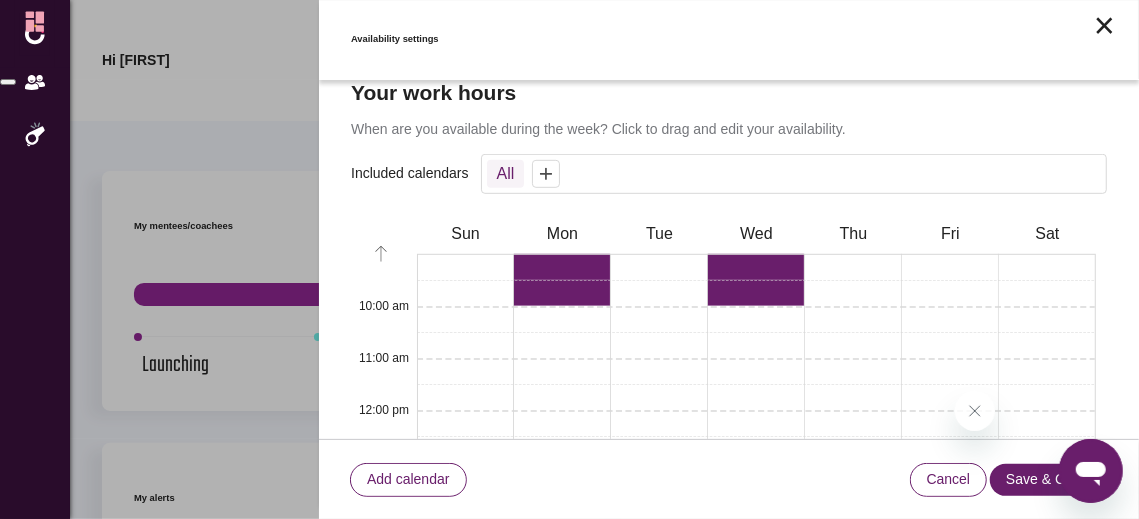 scroll, scrollTop: 400, scrollLeft: 0, axis: vertical 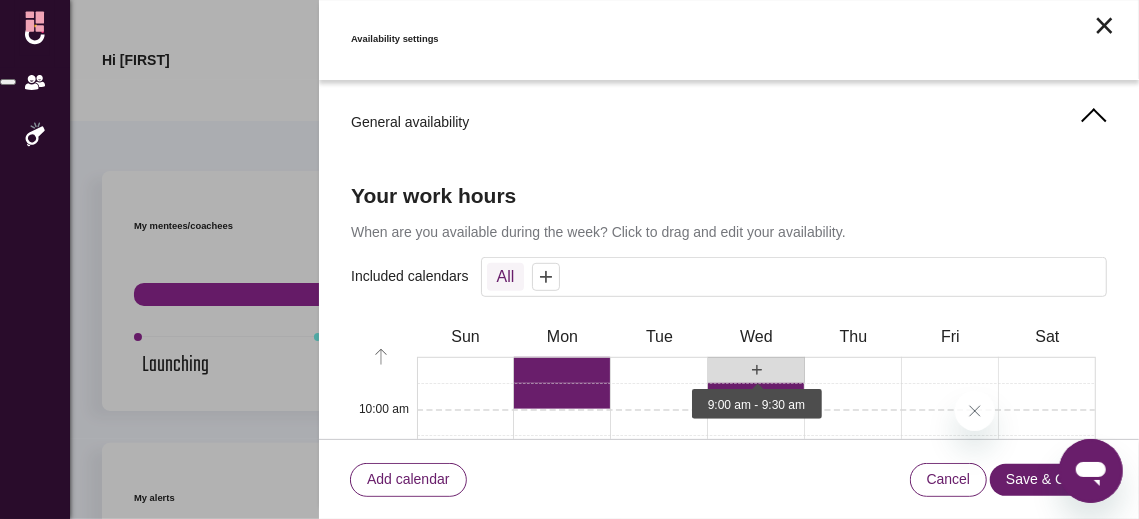 drag, startPoint x: 736, startPoint y: 352, endPoint x: 720, endPoint y: 339, distance: 20.615528 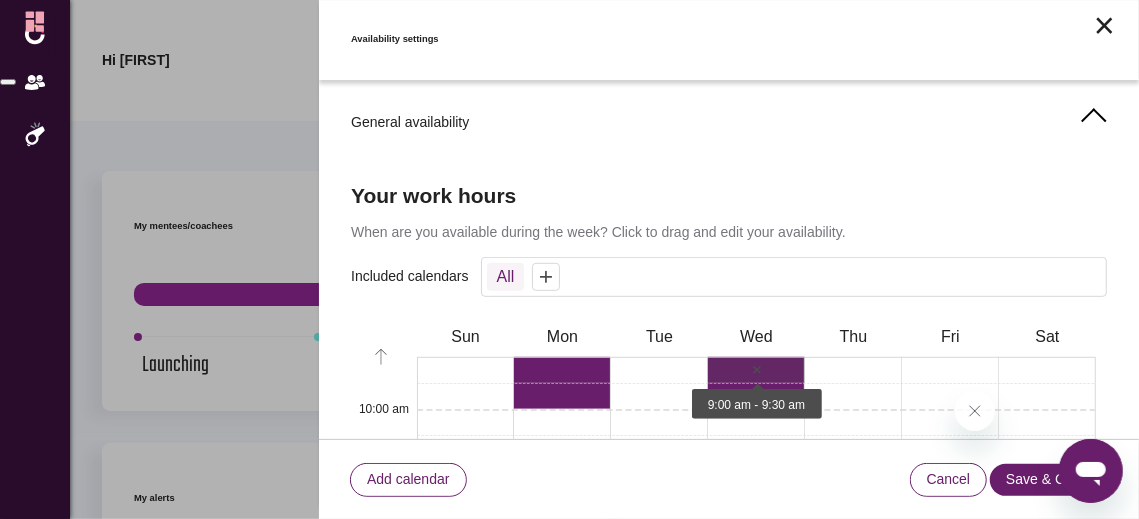 click on "9:00 AM - 9:30 AM Toggle slot" at bounding box center [756, 370] 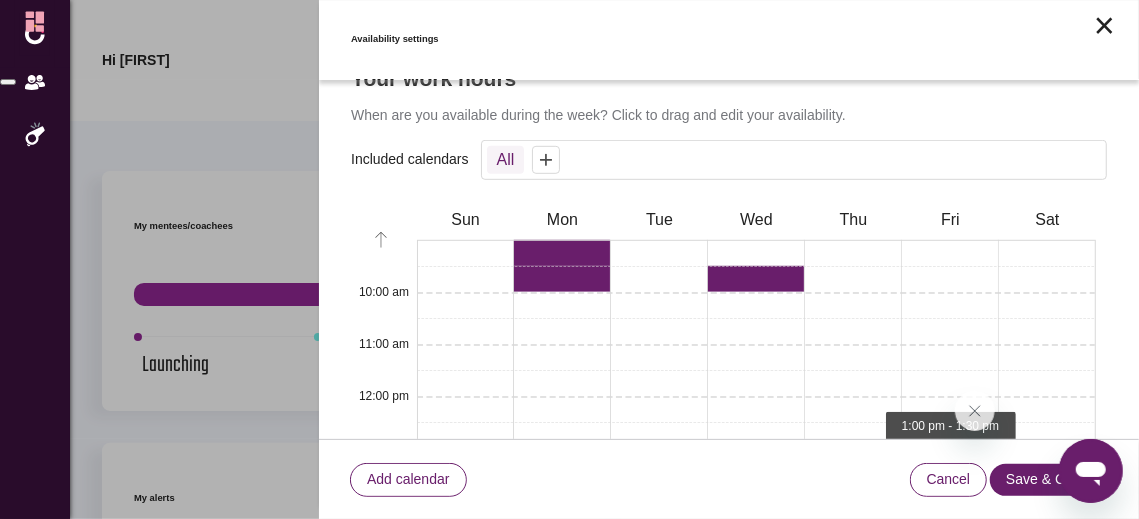scroll, scrollTop: 500, scrollLeft: 0, axis: vertical 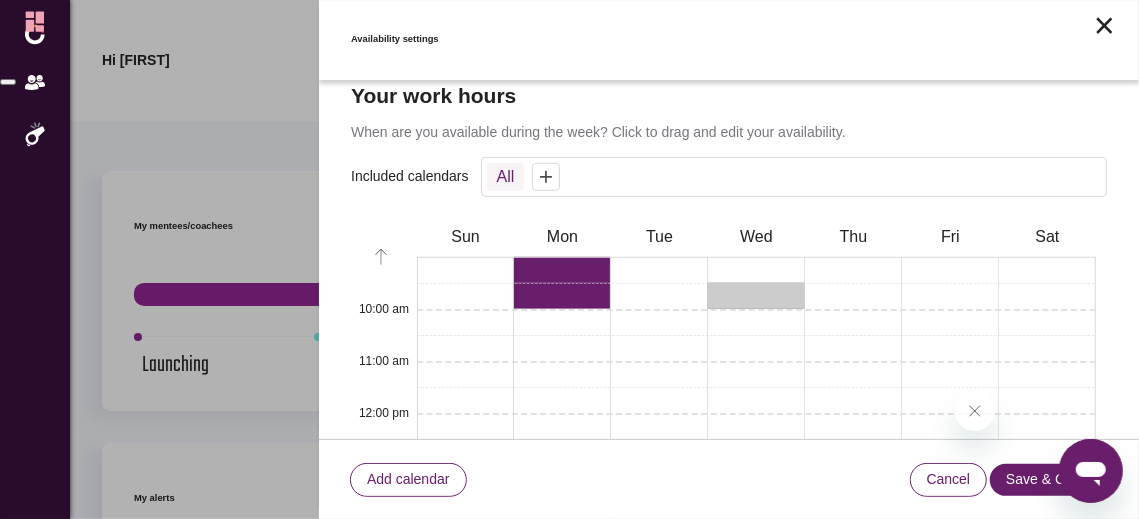 click on "Toggle slot" at bounding box center (756, 296) 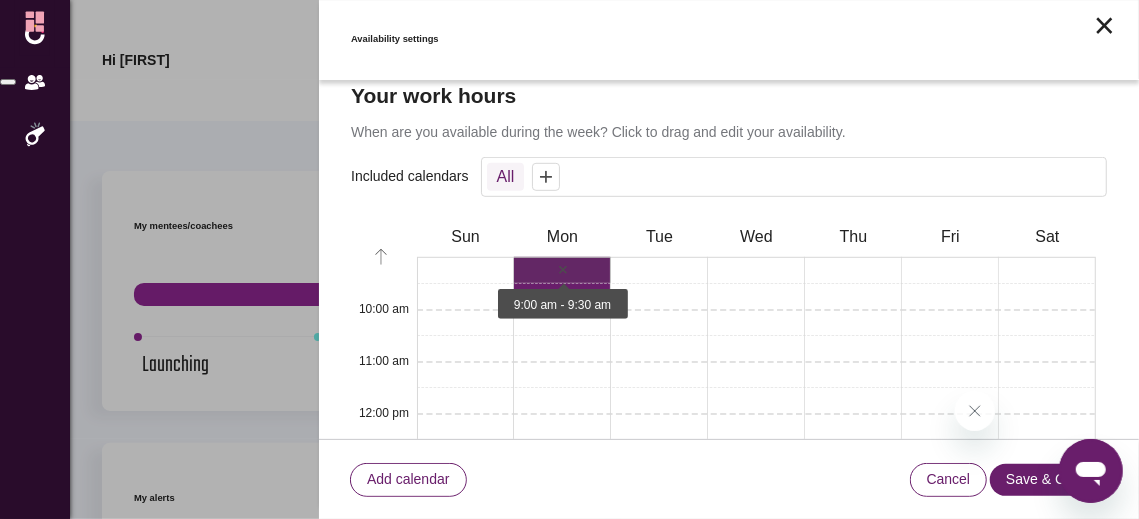 click on "9:00 AM - 9:30 AM Toggle slot" at bounding box center (562, 270) 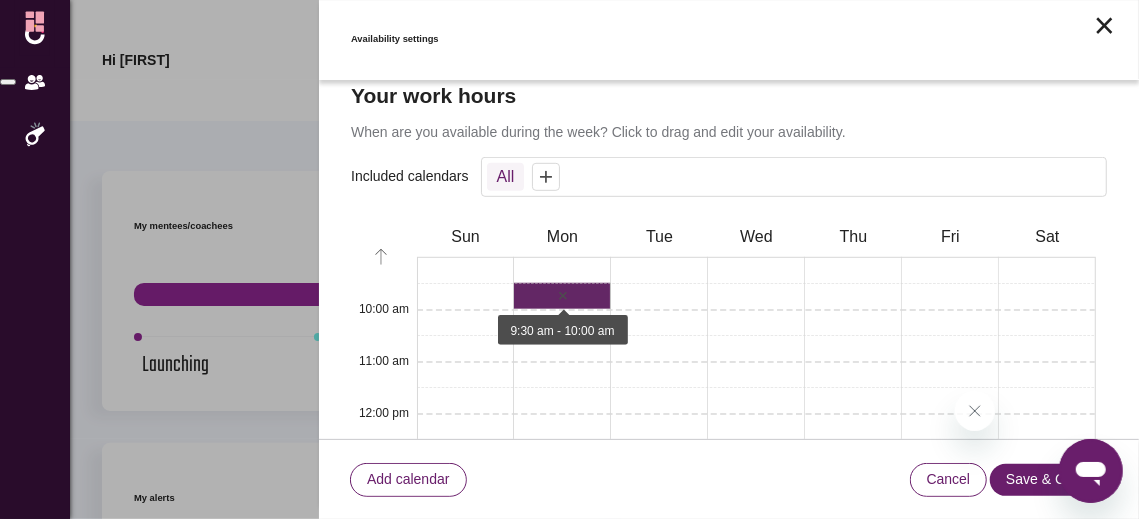 click on "9:30 AM - 10:00 AM Toggle slot" at bounding box center [562, 296] 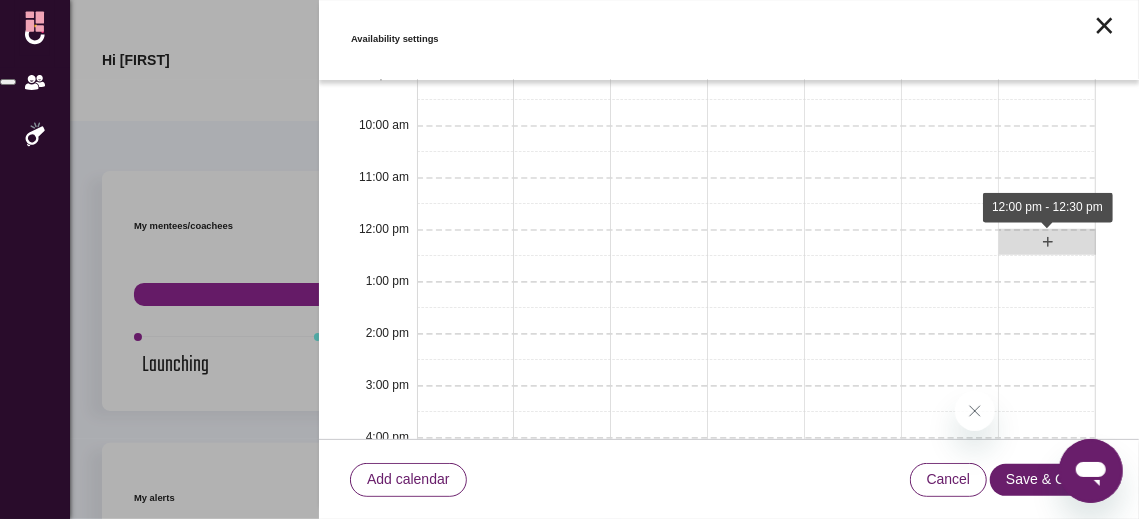 scroll, scrollTop: 700, scrollLeft: 0, axis: vertical 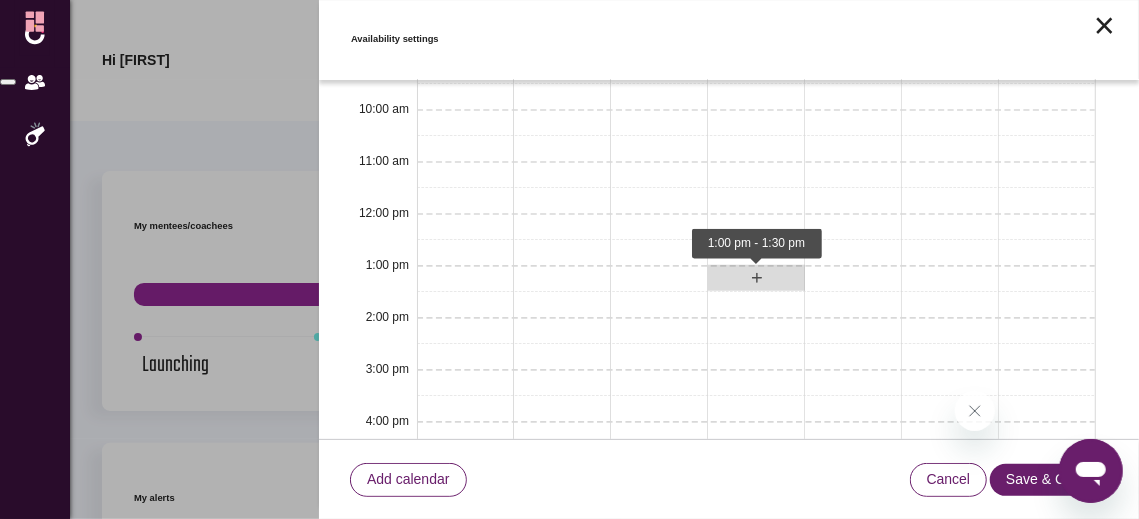click on "1:00 PM - 1:30 PM Toggle slot" at bounding box center [756, 278] 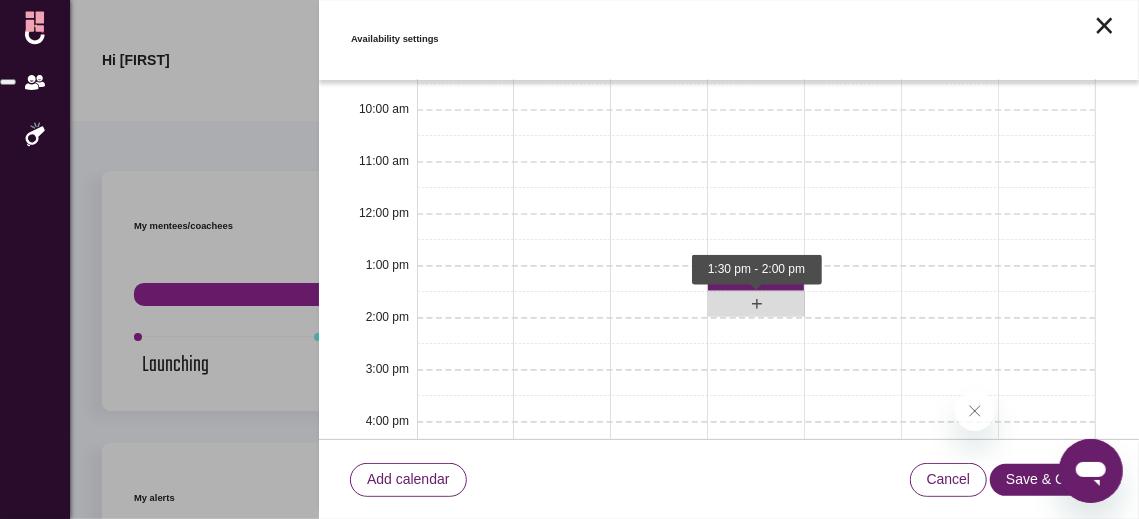 click on "1:30 PM - 2:00 PM Toggle slot" at bounding box center [756, 304] 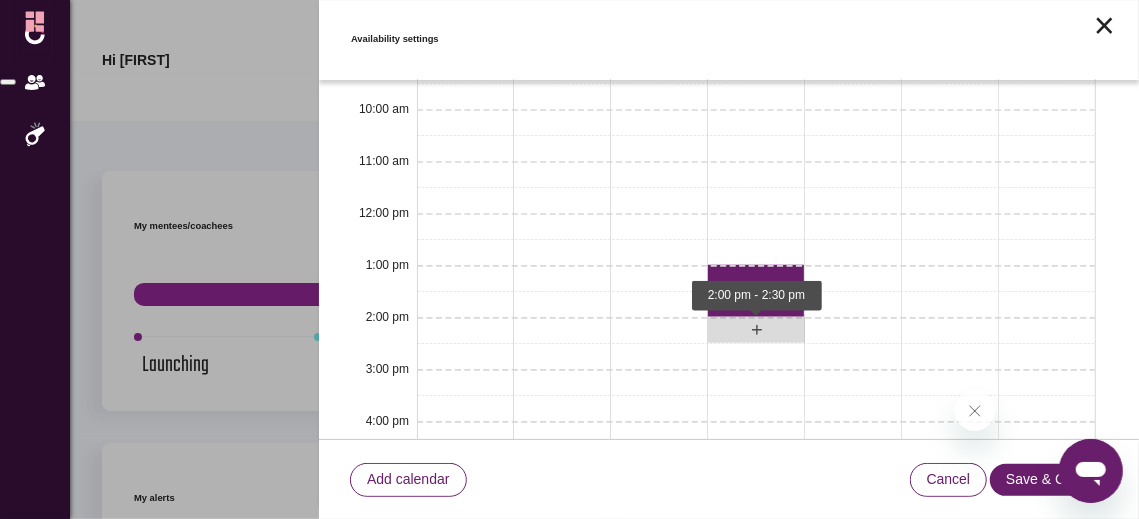 click on "2:00 PM - 2:30 PM Toggle slot" at bounding box center [756, 330] 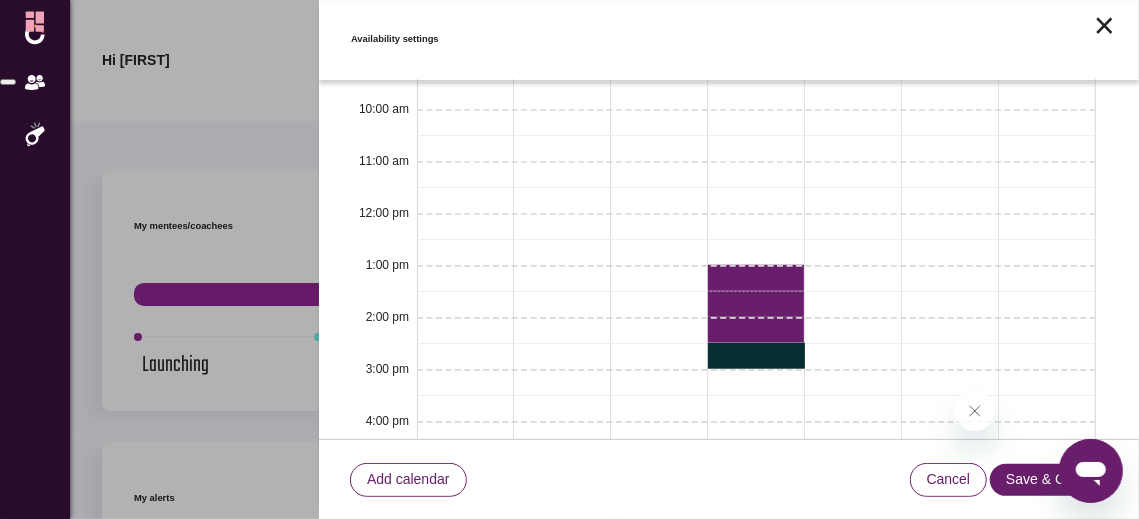 click on "Toggle slot" at bounding box center (756, 356) 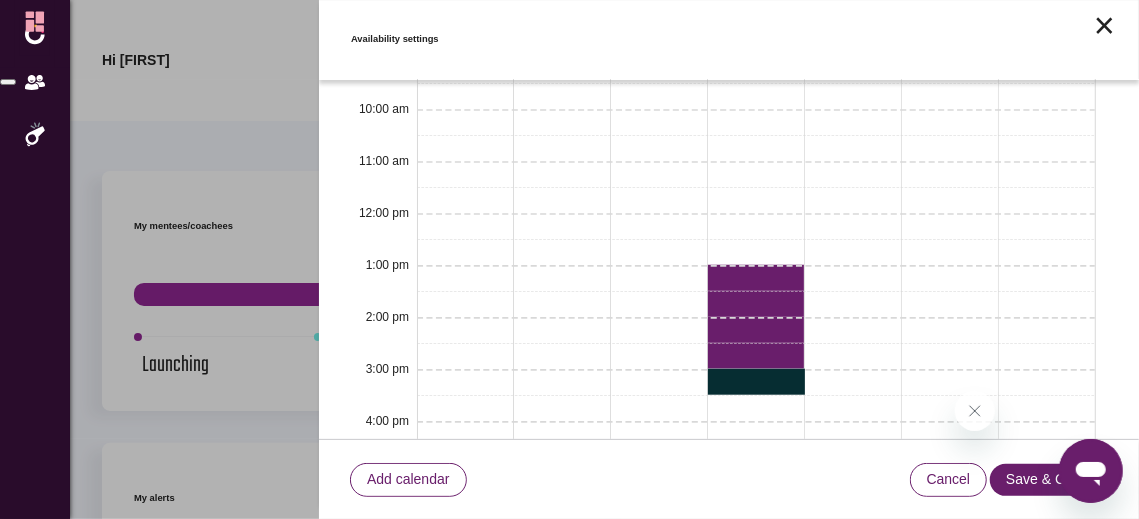 click on "Toggle slot" at bounding box center (756, 382) 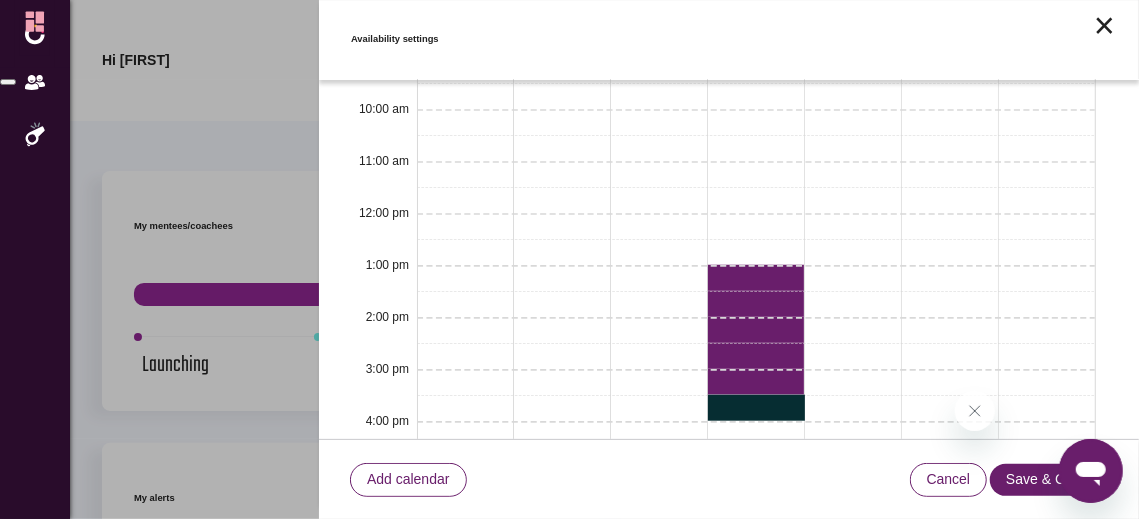 click on "Toggle slot" at bounding box center [756, 408] 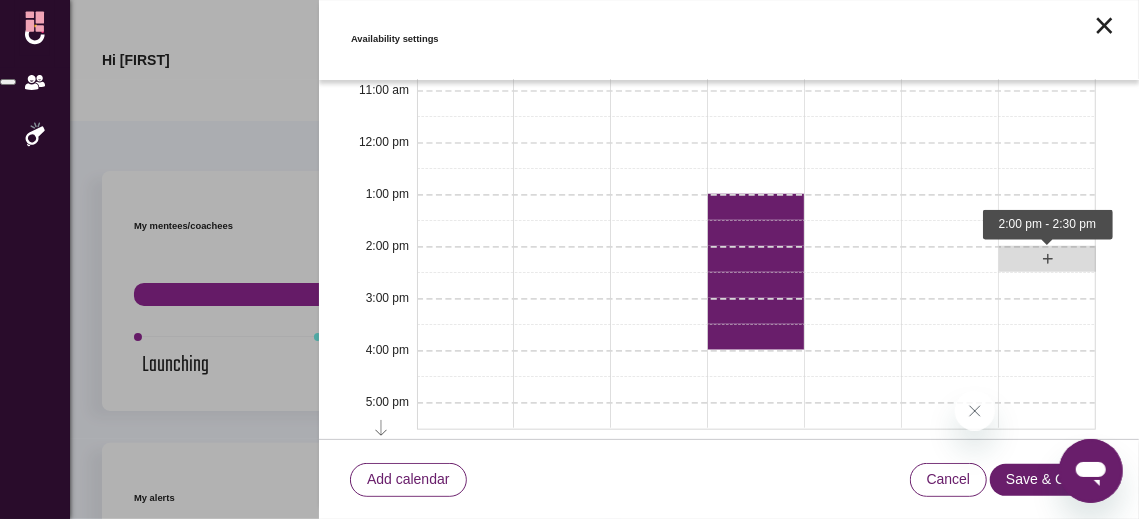 scroll, scrollTop: 800, scrollLeft: 0, axis: vertical 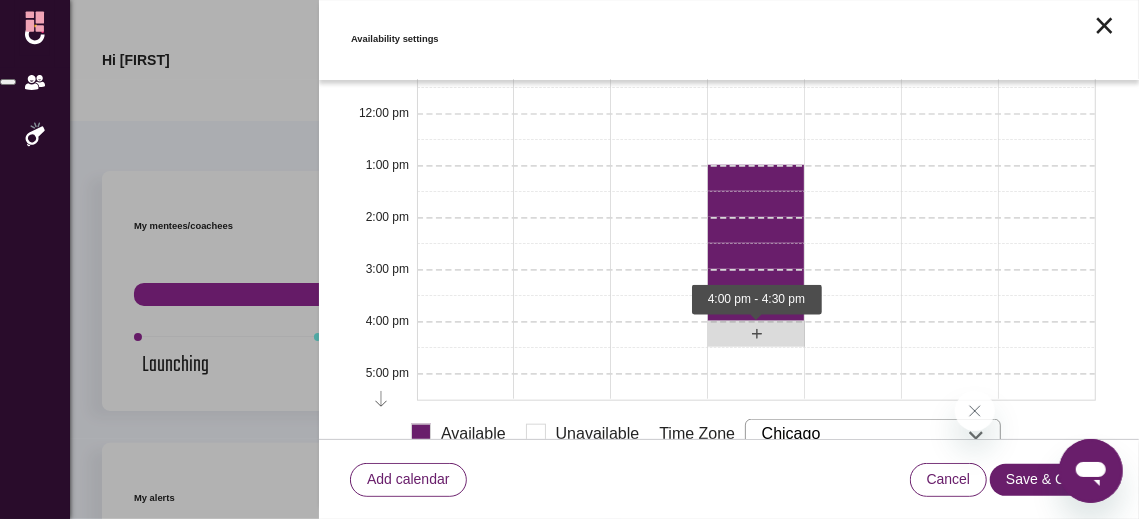click on "4:00 PM - 4:30 PM Toggle slot" at bounding box center [756, 334] 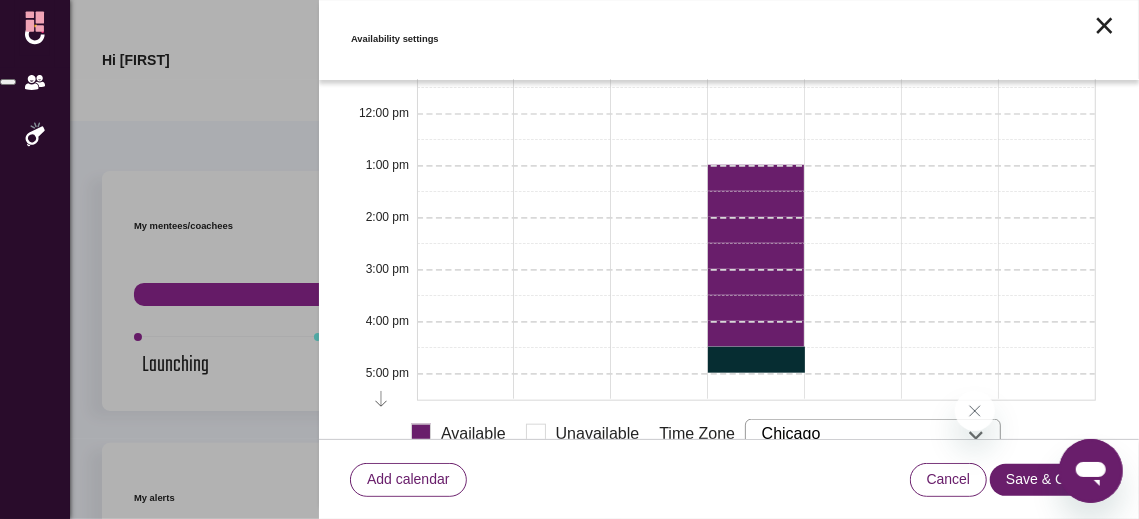 click on "Toggle slot" at bounding box center (756, 360) 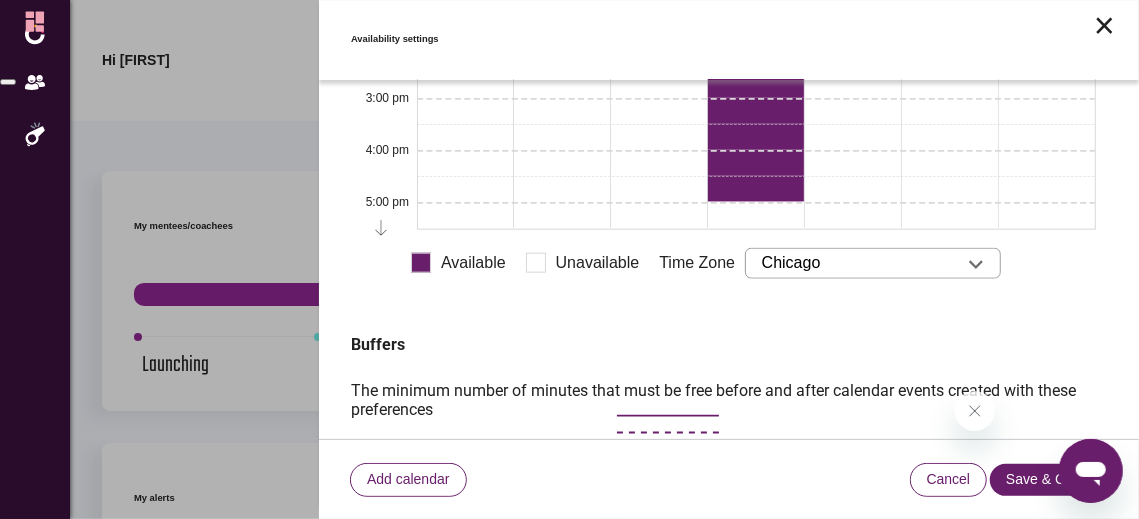 scroll, scrollTop: 1000, scrollLeft: 0, axis: vertical 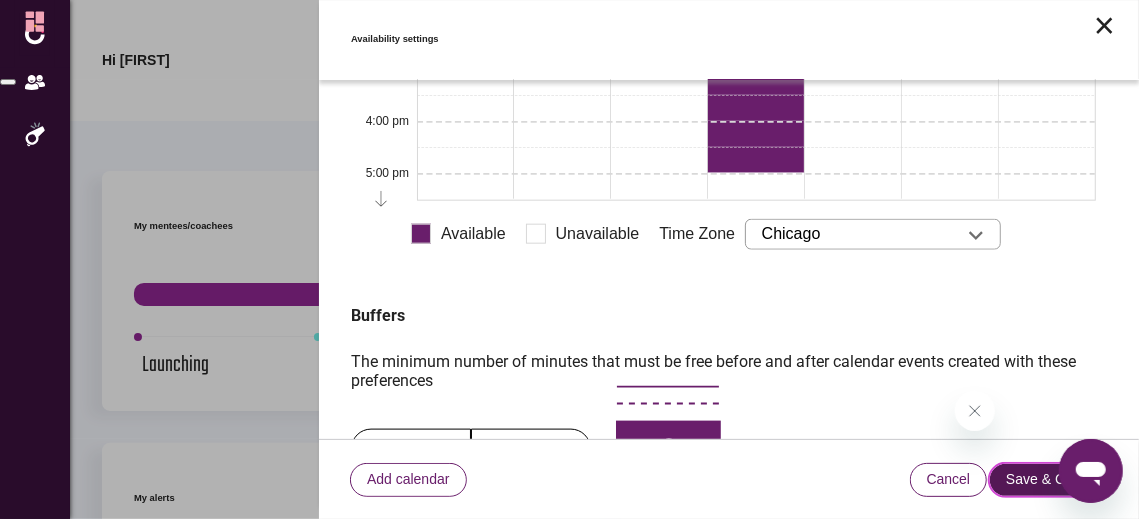 click on "Save & Close" 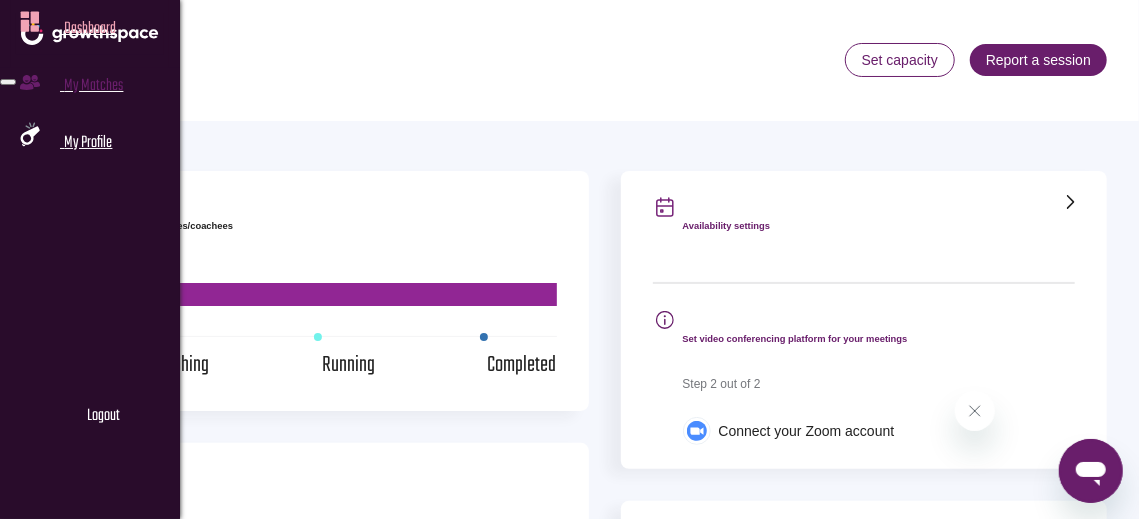 click on "My matches" at bounding box center (93, 86) 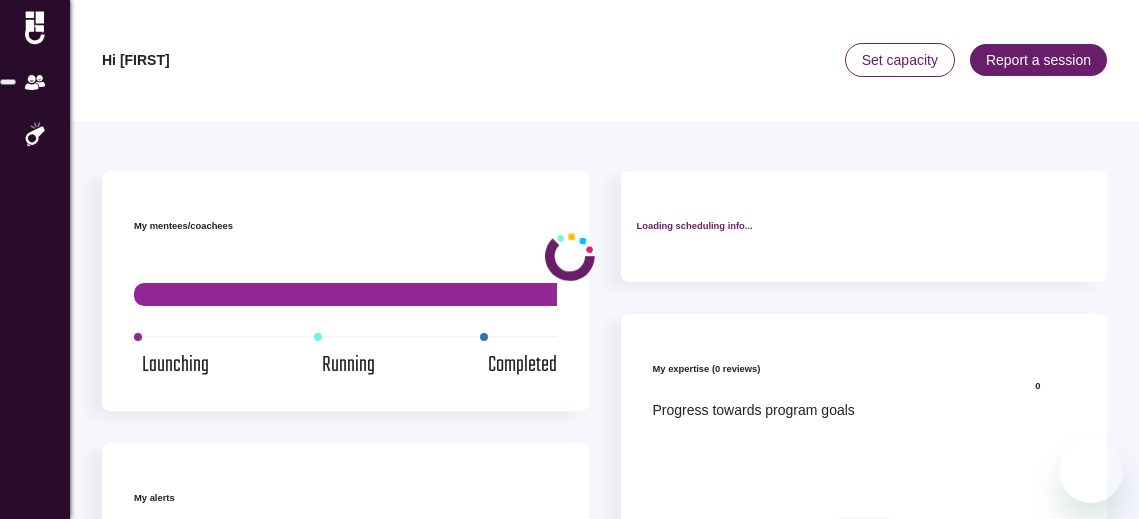 scroll, scrollTop: 0, scrollLeft: 0, axis: both 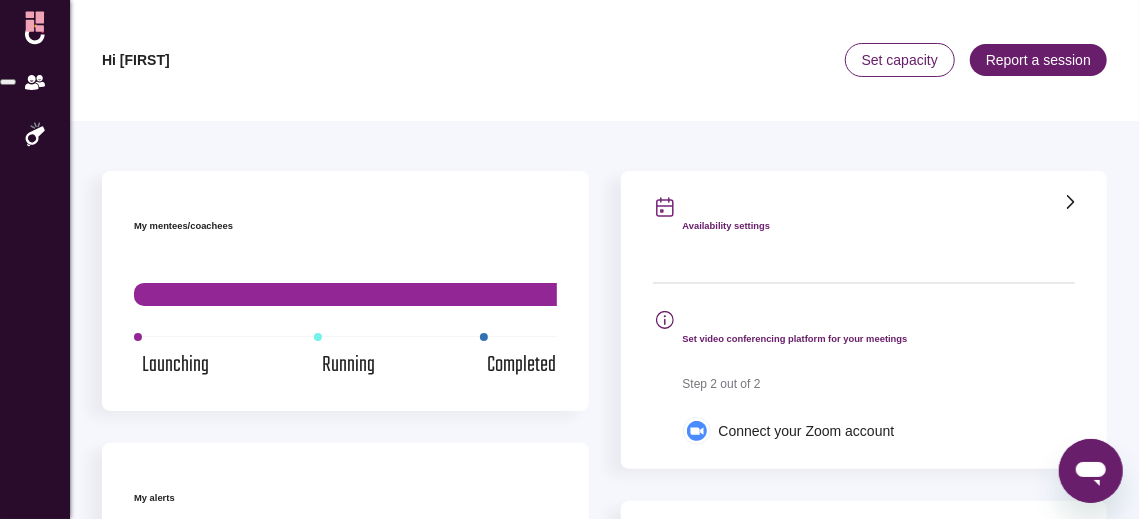 click 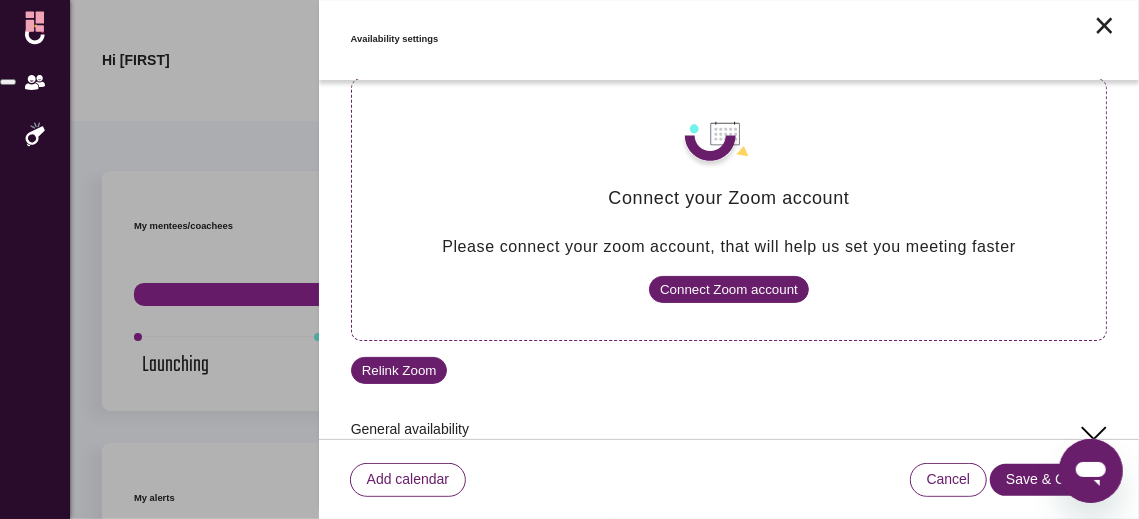 scroll, scrollTop: 300, scrollLeft: 0, axis: vertical 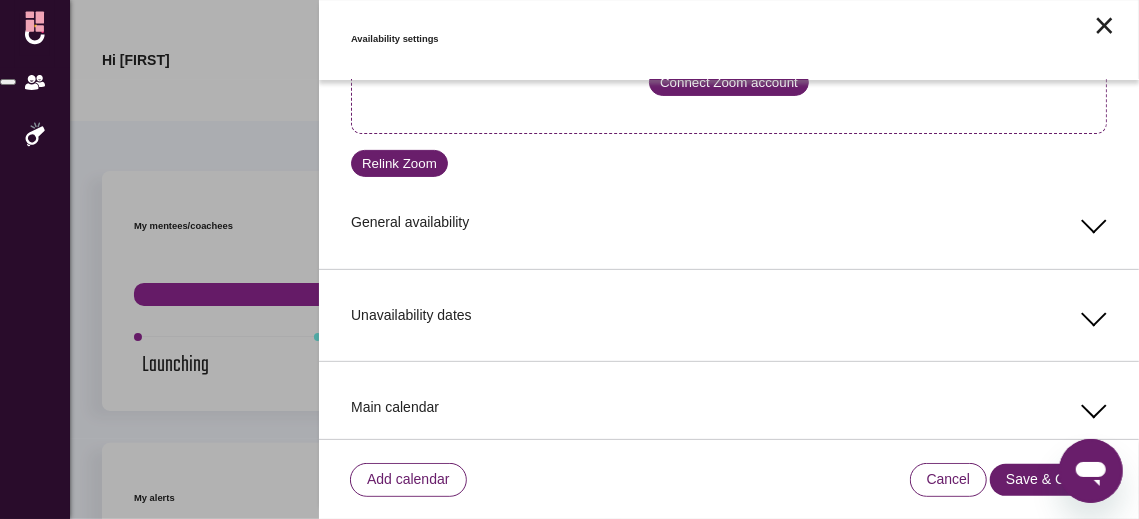 click 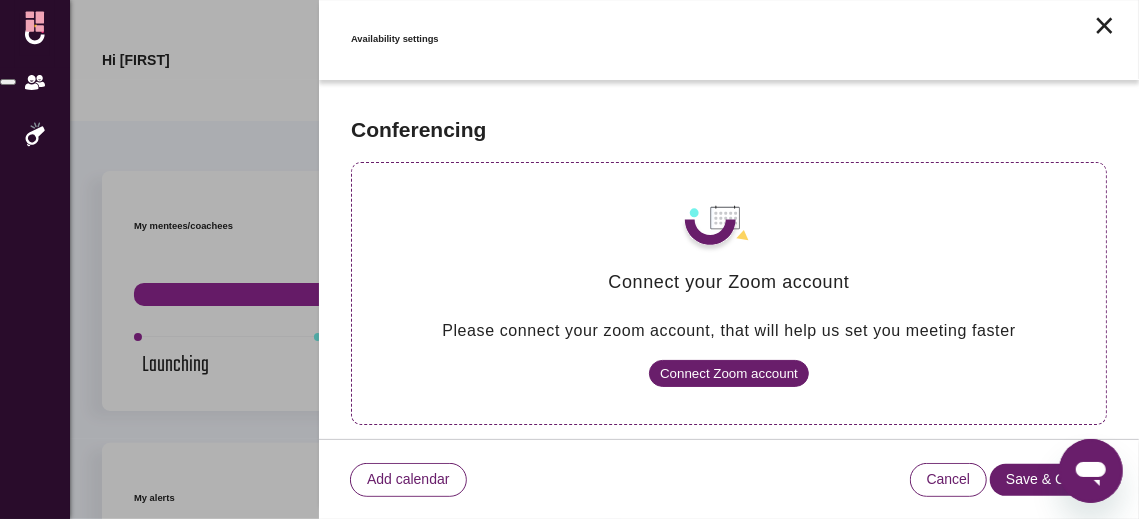 scroll, scrollTop: 0, scrollLeft: 0, axis: both 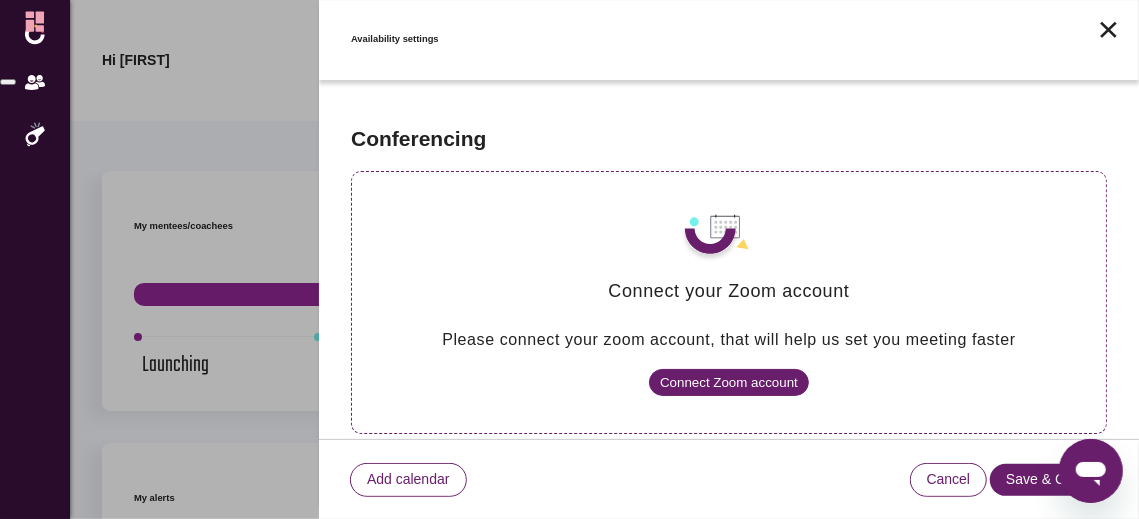 click 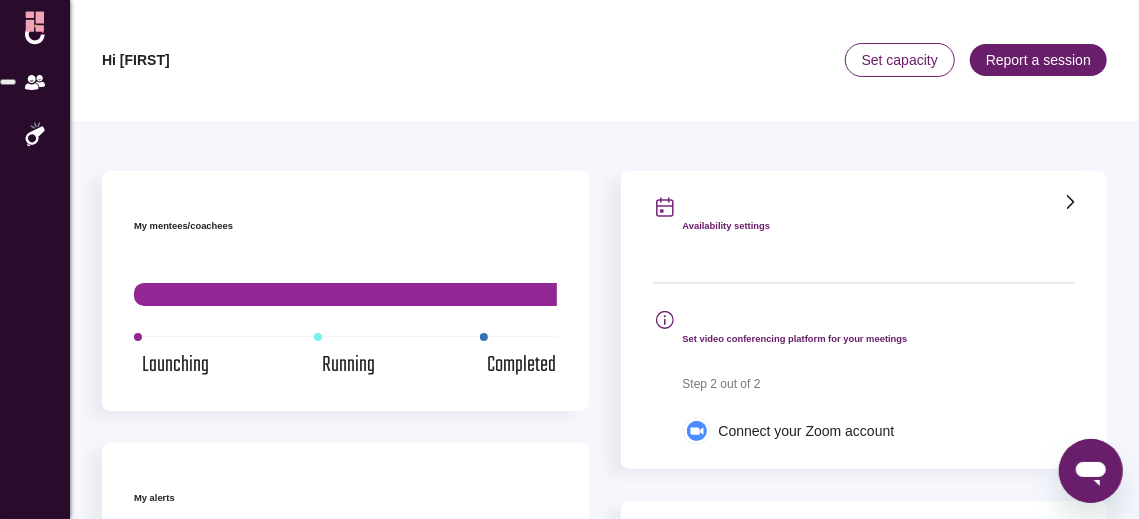 click on "Availability settings" at bounding box center [864, 226] 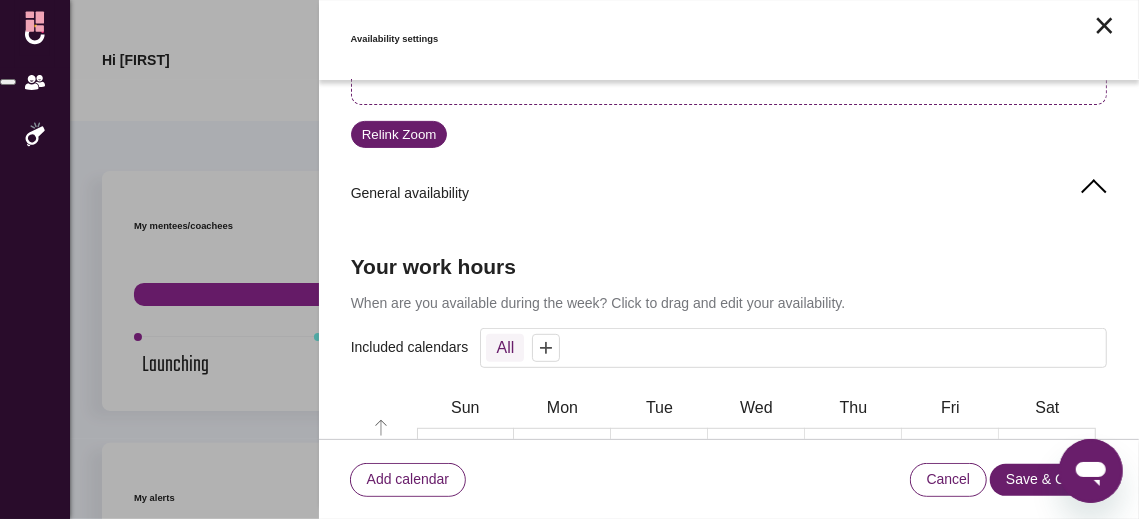 scroll, scrollTop: 300, scrollLeft: 0, axis: vertical 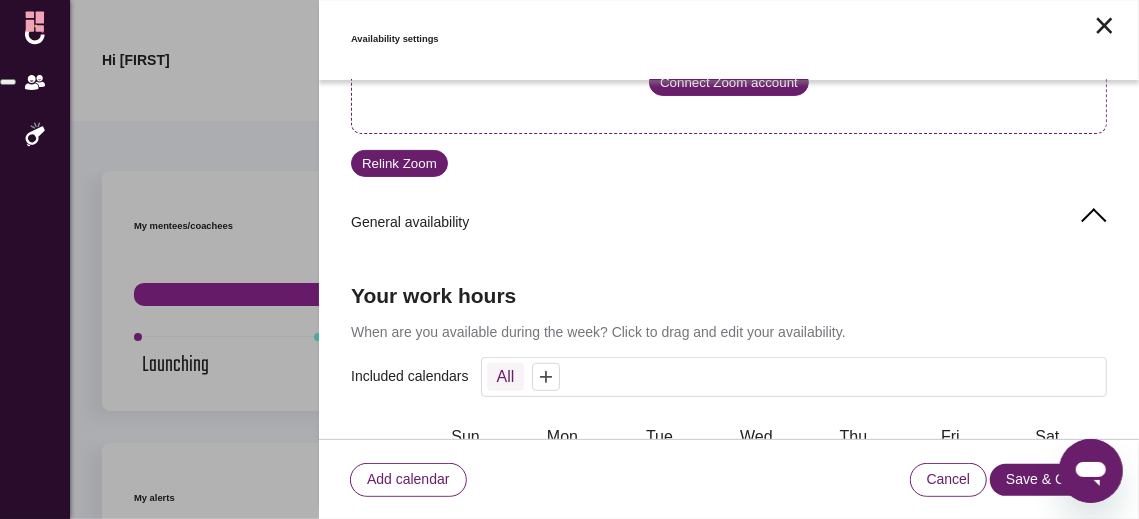 click 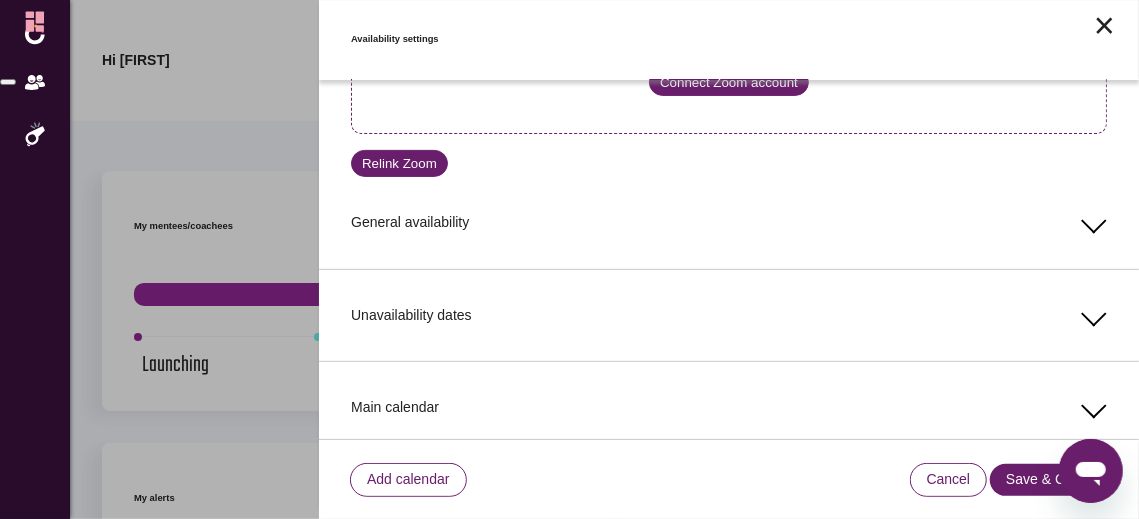 click 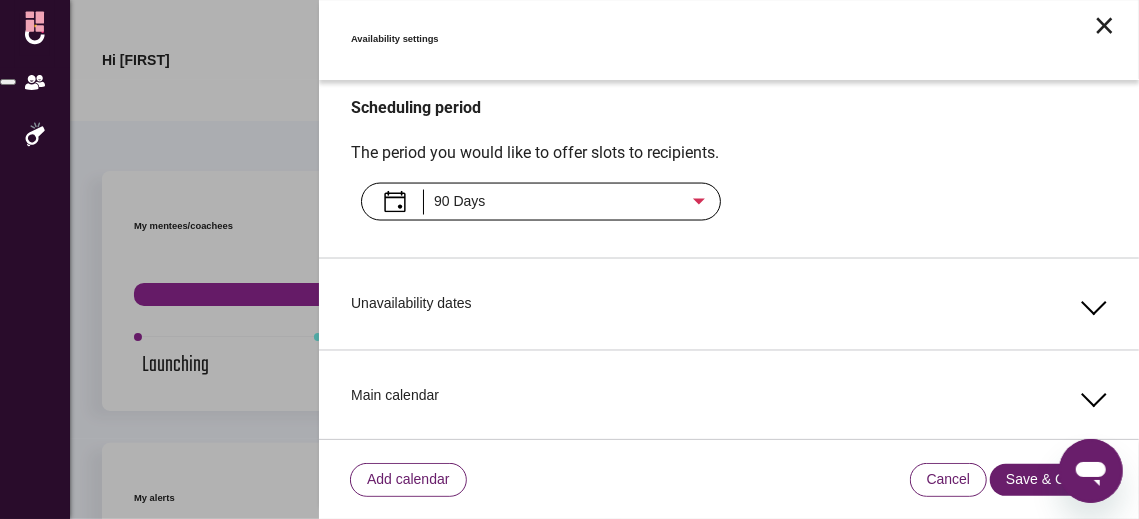 scroll, scrollTop: 1500, scrollLeft: 0, axis: vertical 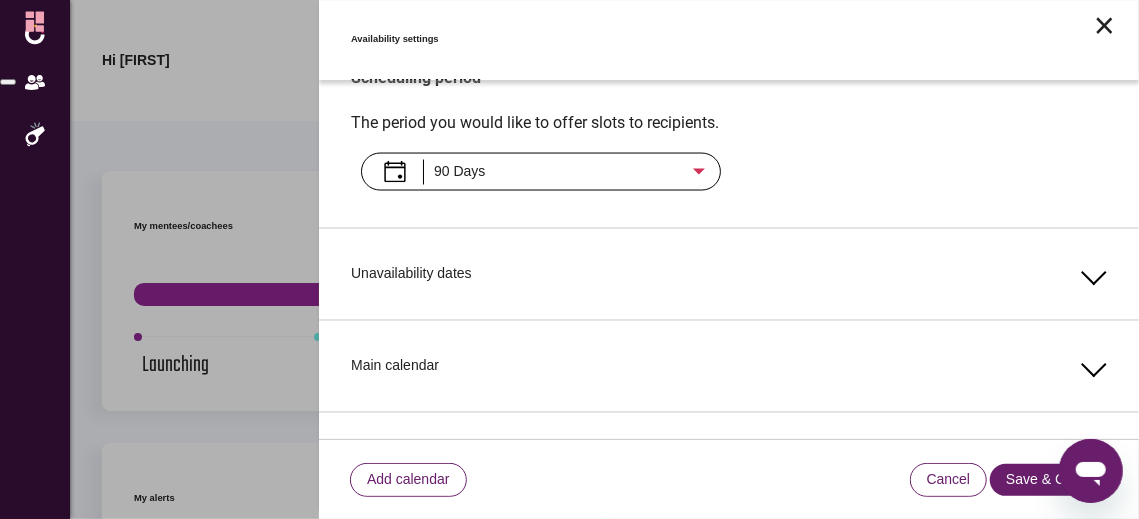 click on "90 Days" 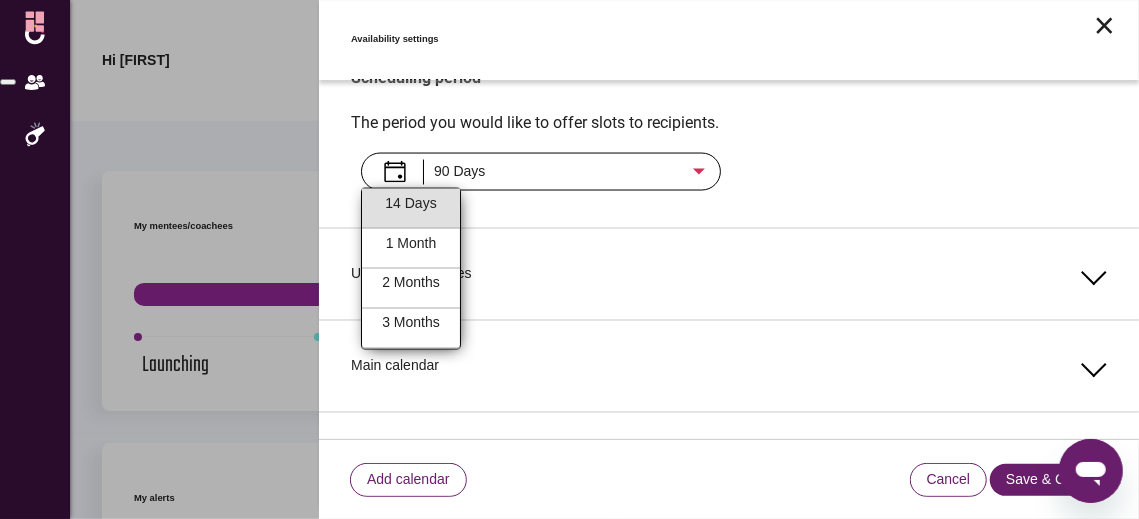 click on "14 Days" 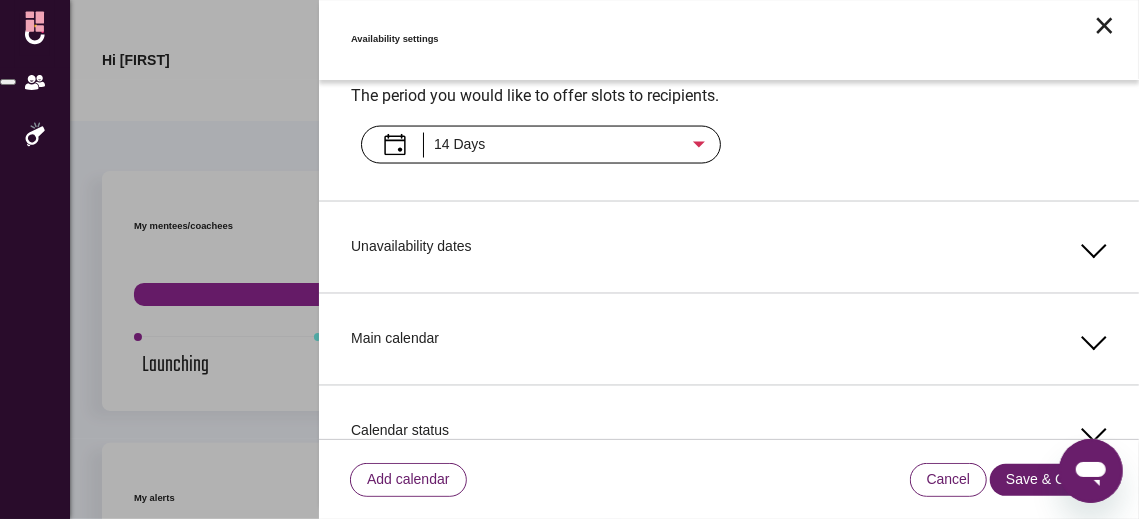 scroll, scrollTop: 1536, scrollLeft: 0, axis: vertical 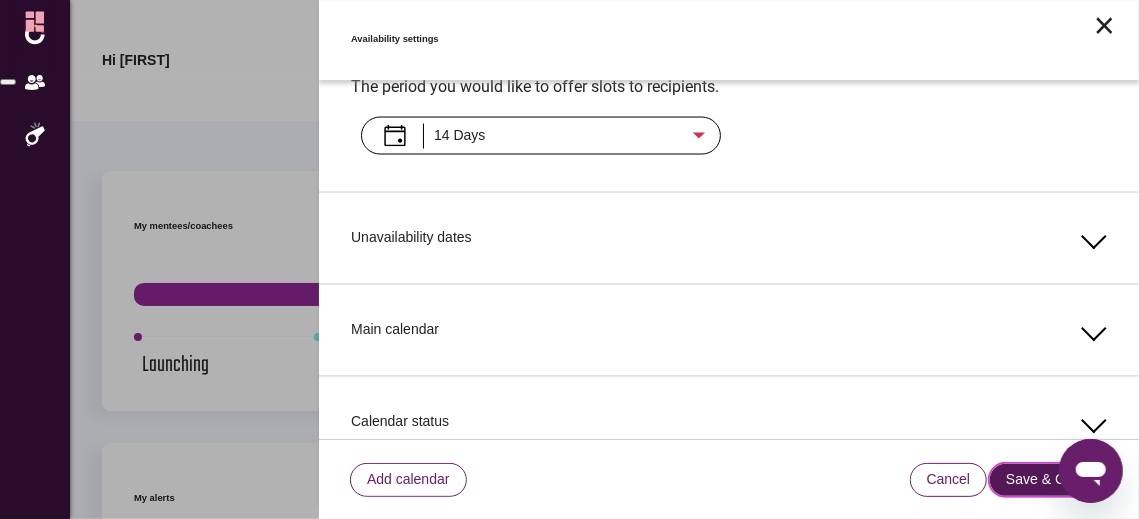 click on "Save & Close" 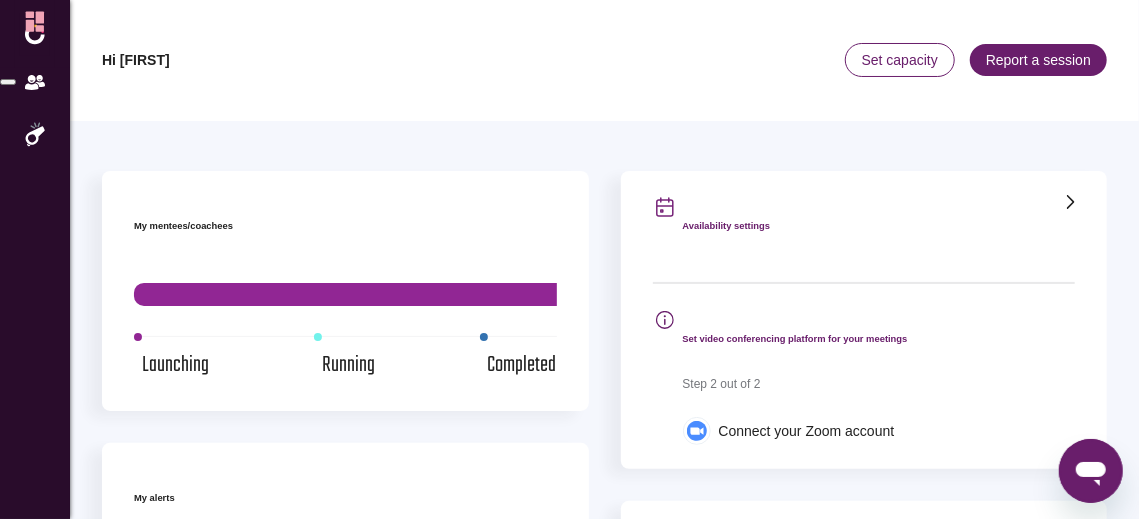 scroll, scrollTop: 1544, scrollLeft: 0, axis: vertical 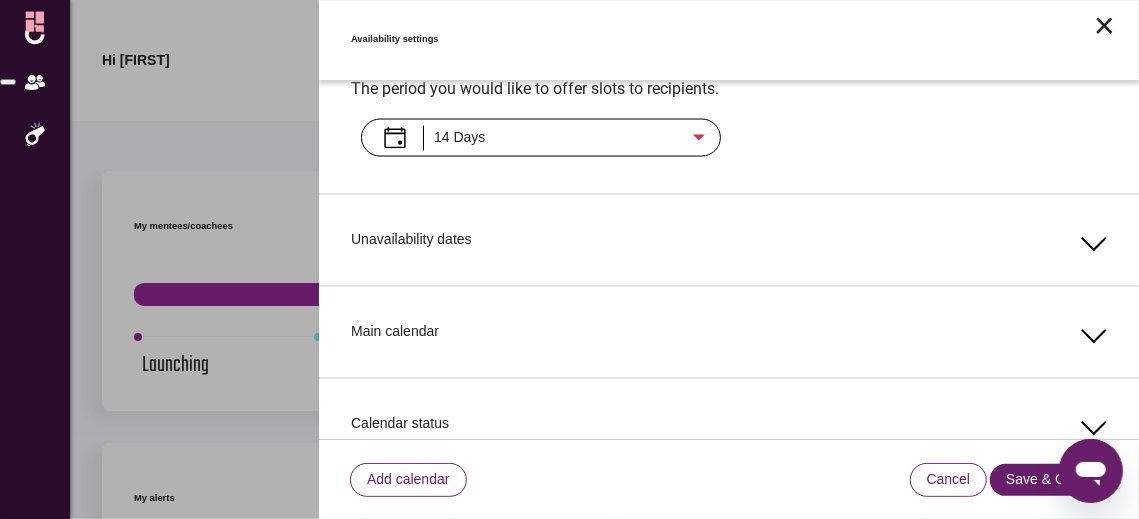 click 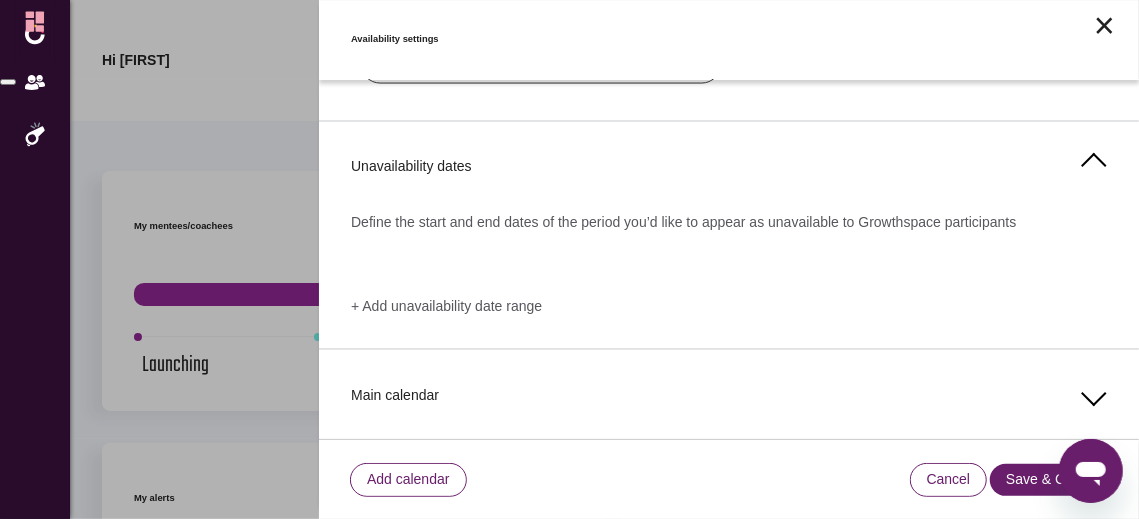 scroll, scrollTop: 1636, scrollLeft: 0, axis: vertical 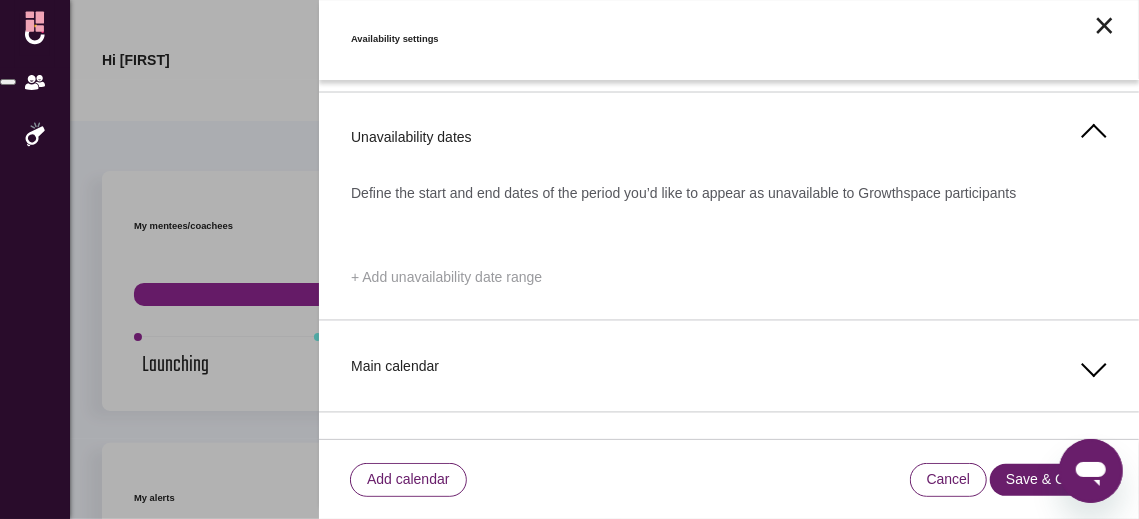 click on "+ Add unavailability date range" 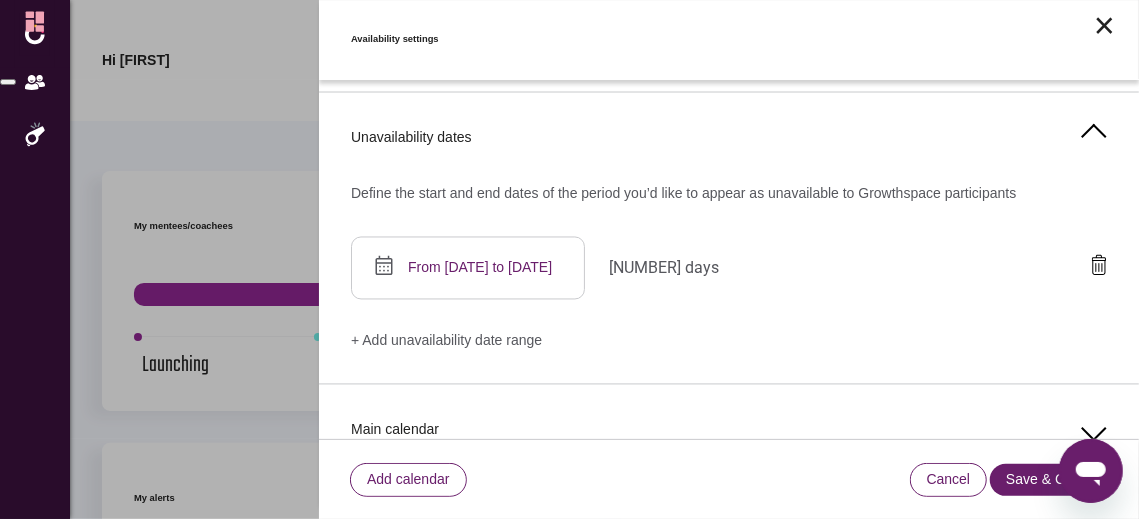 click on "From [DATE] to [DATE]" 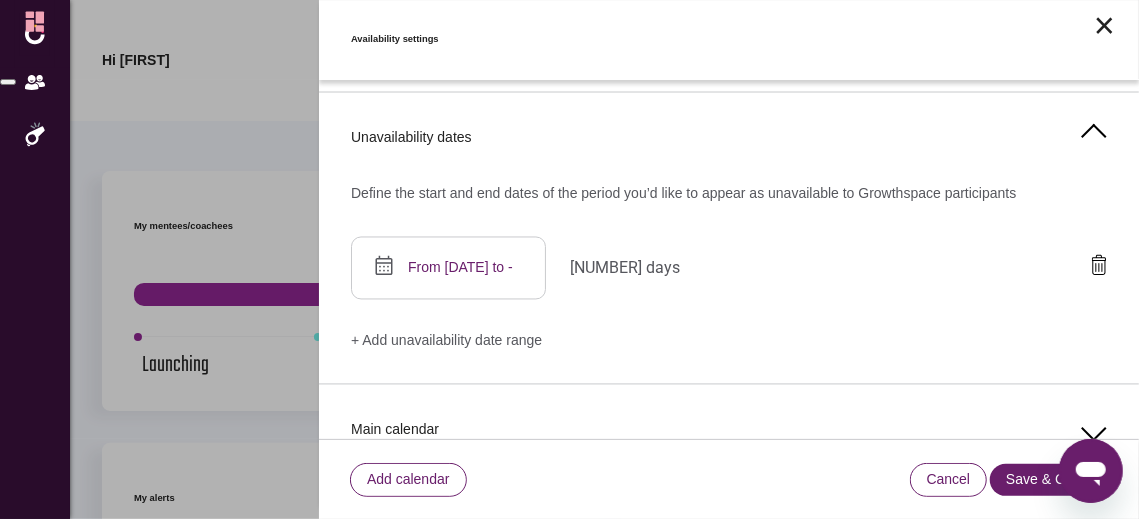 click on "[NUMBER]" at bounding box center (359, 759) 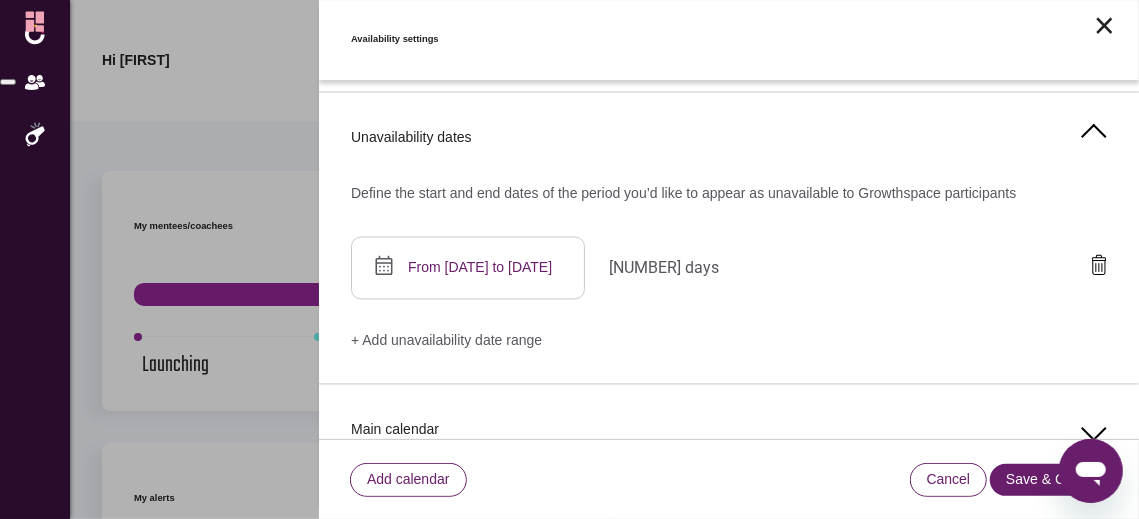 drag, startPoint x: 594, startPoint y: 296, endPoint x: 631, endPoint y: 294, distance: 37.054016 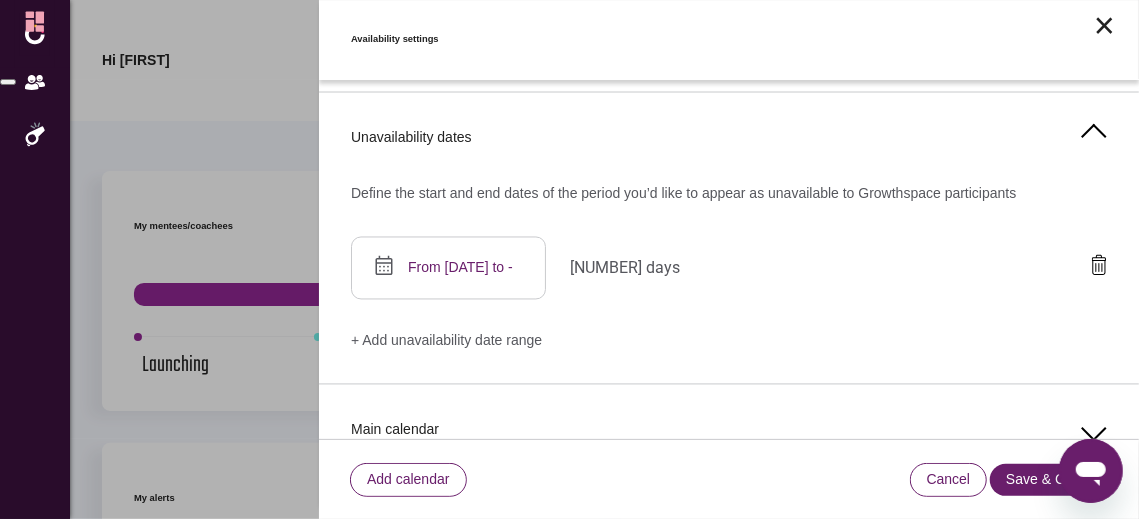 drag, startPoint x: 634, startPoint y: 294, endPoint x: 560, endPoint y: 311, distance: 75.9276 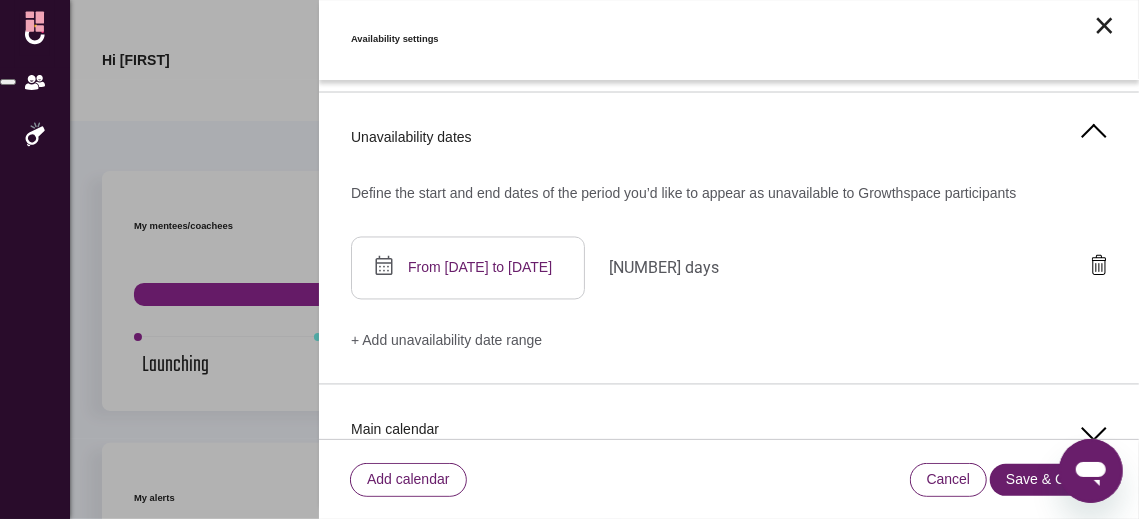 click on "11" at bounding box center [45, 834] 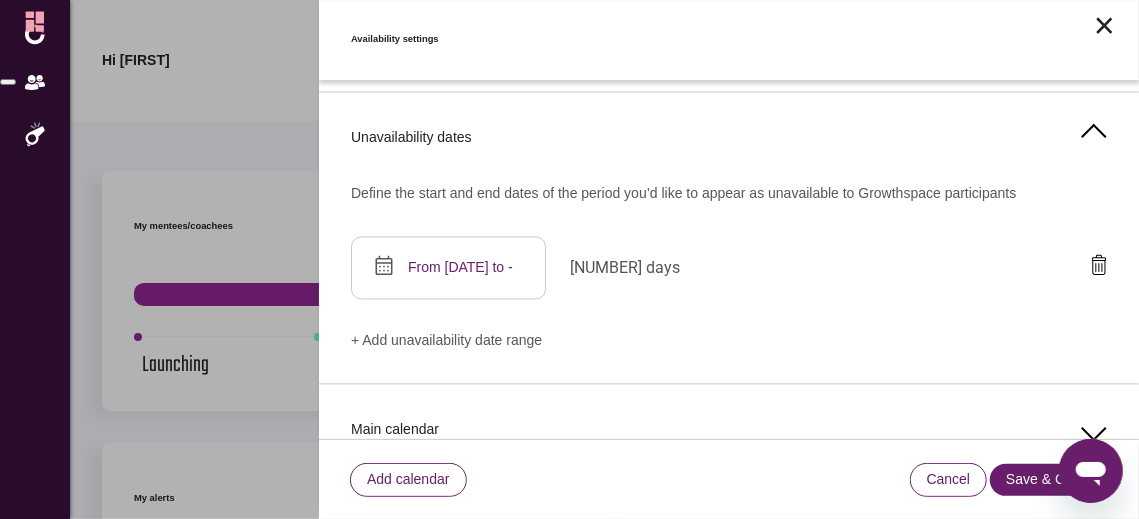 click on "12" at bounding box center [117, 834] 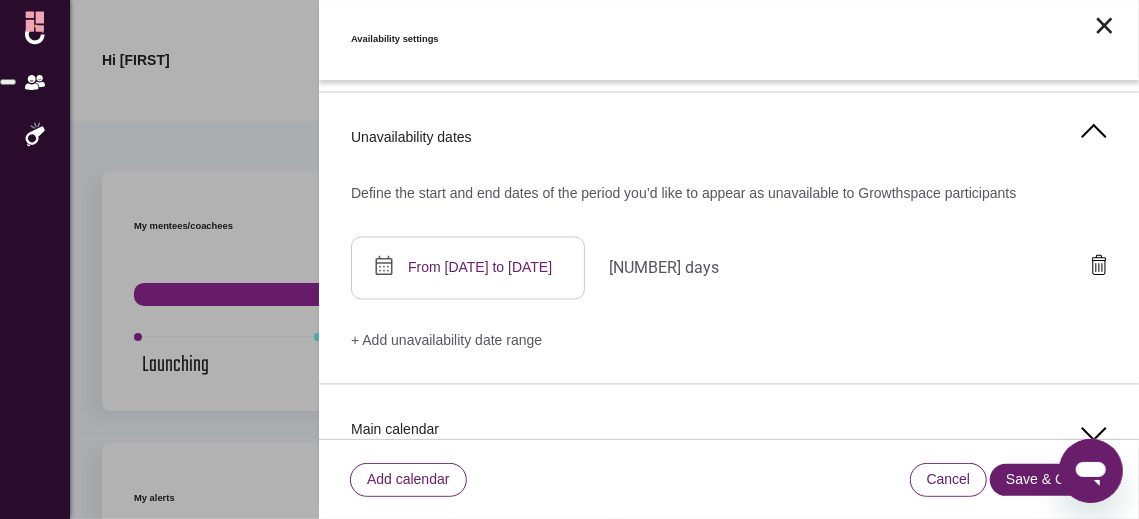 click on "14" at bounding box center [291, 834] 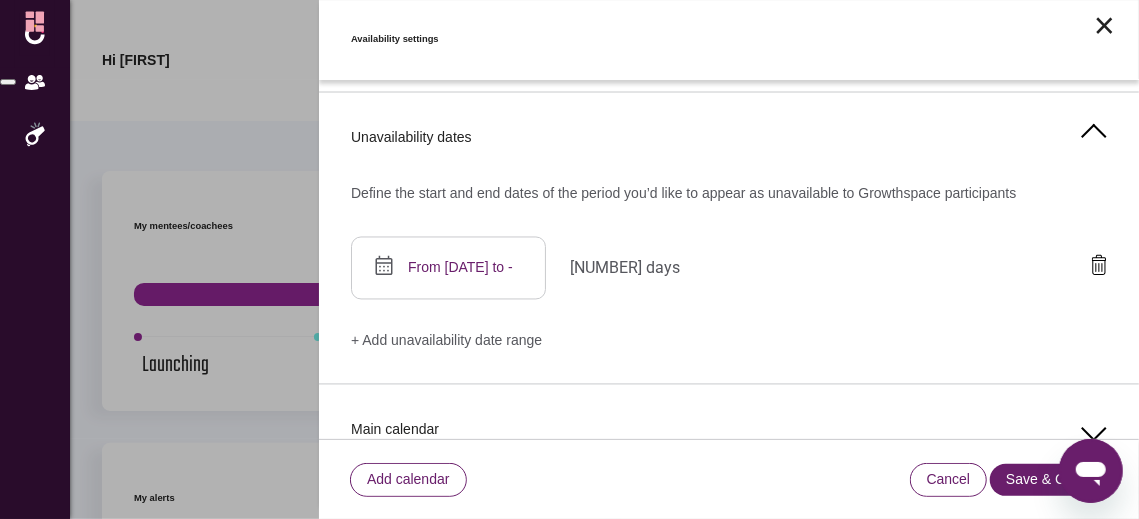 click on "15" at bounding box center [359, 834] 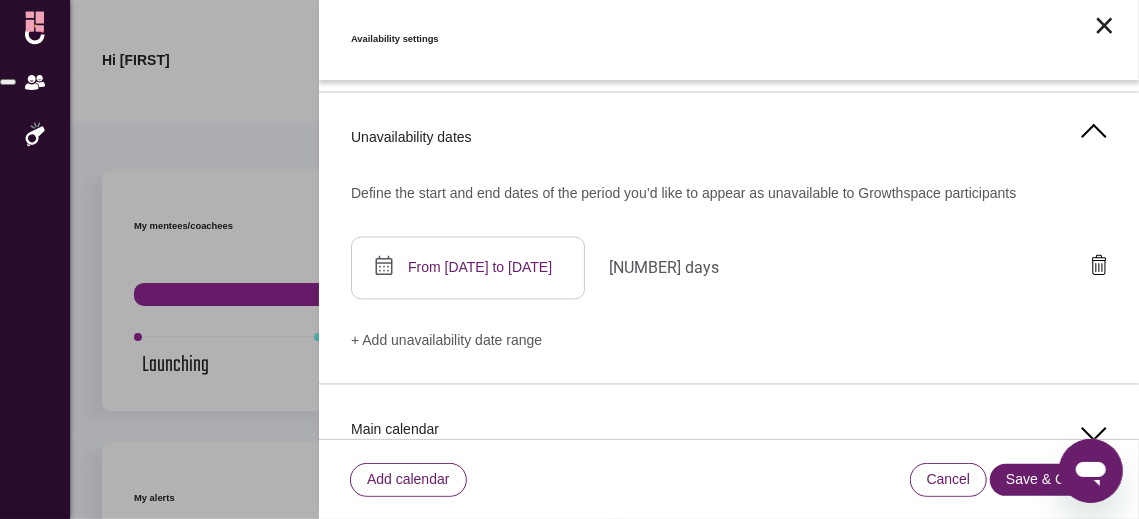 click on "16" at bounding box center (425, 834) 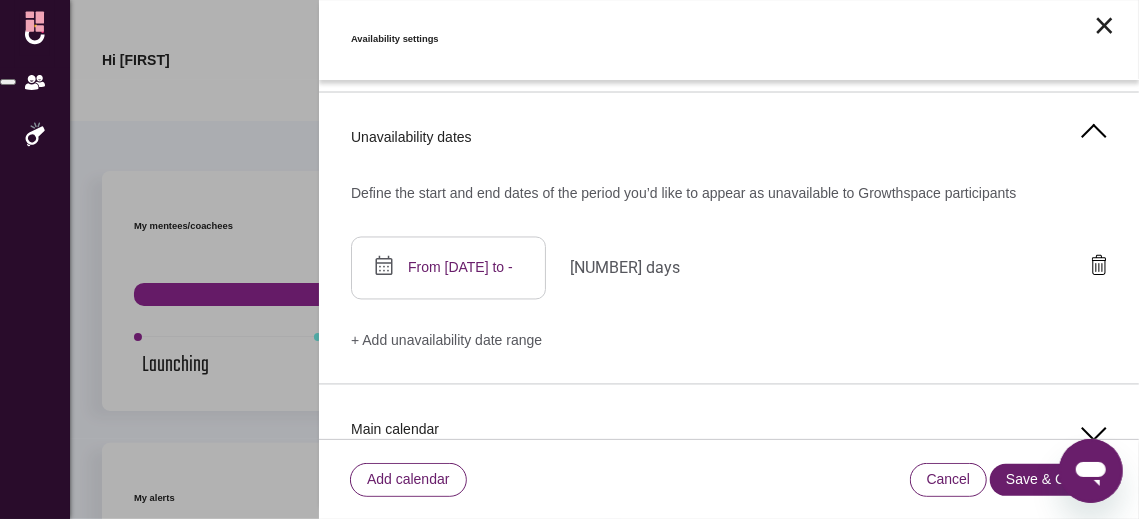 click on "17" at bounding box center [499, 834] 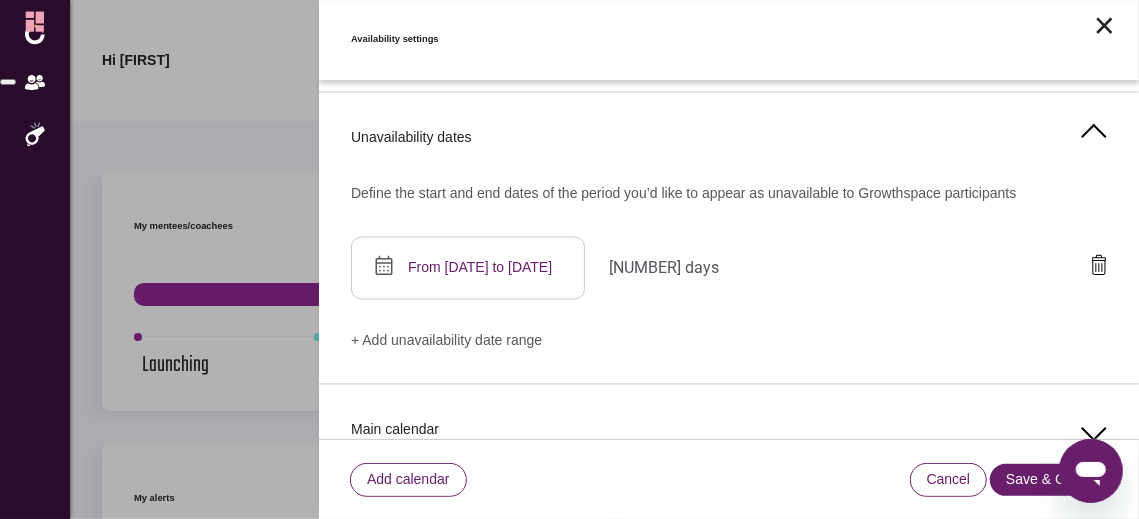 click on "18" at bounding box center (45, 909) 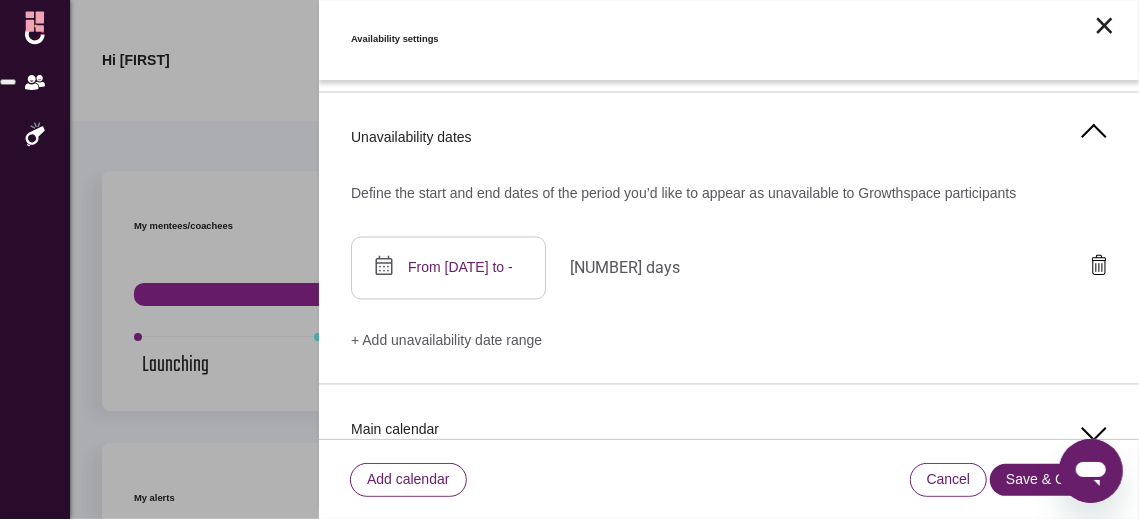 click on "19" at bounding box center [117, 909] 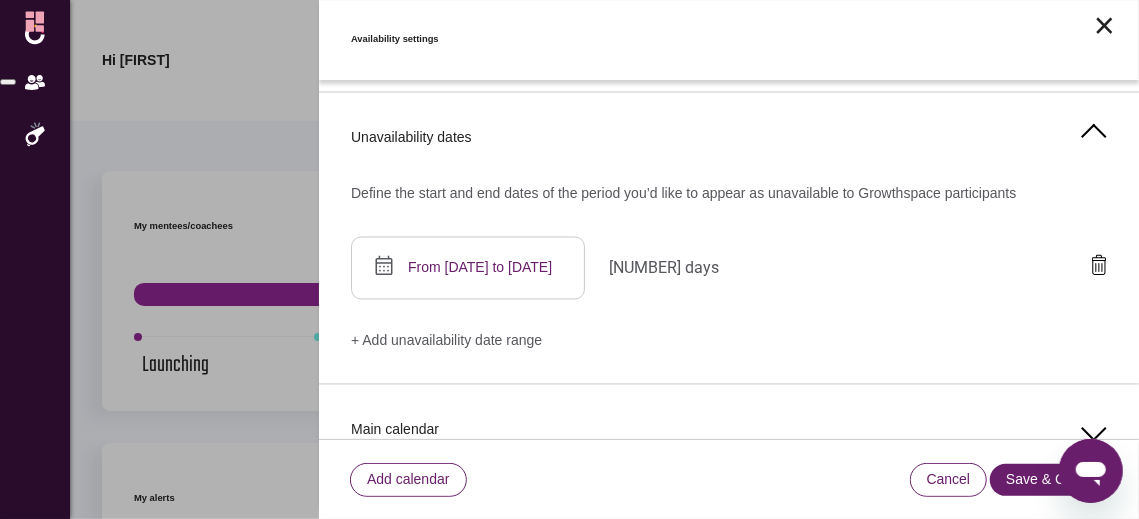 click on "Cancel" at bounding box center (96, 1073) 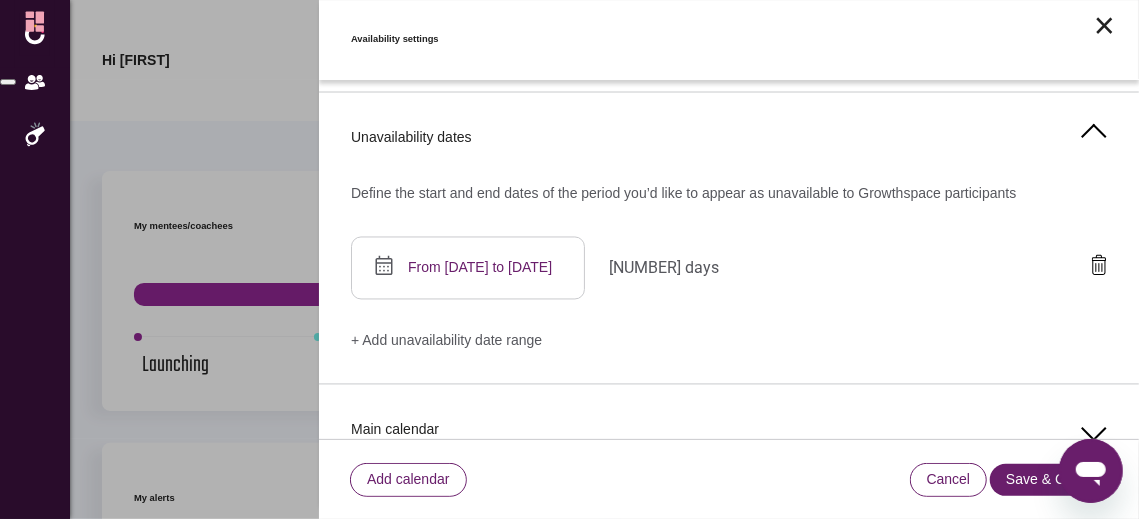 click 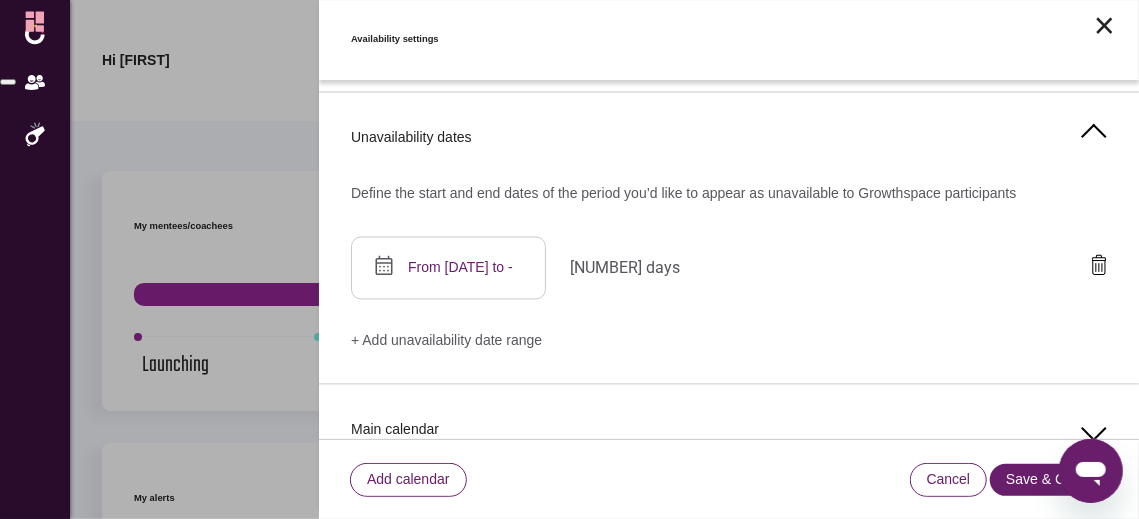 click on "8" at bounding box center (359, 759) 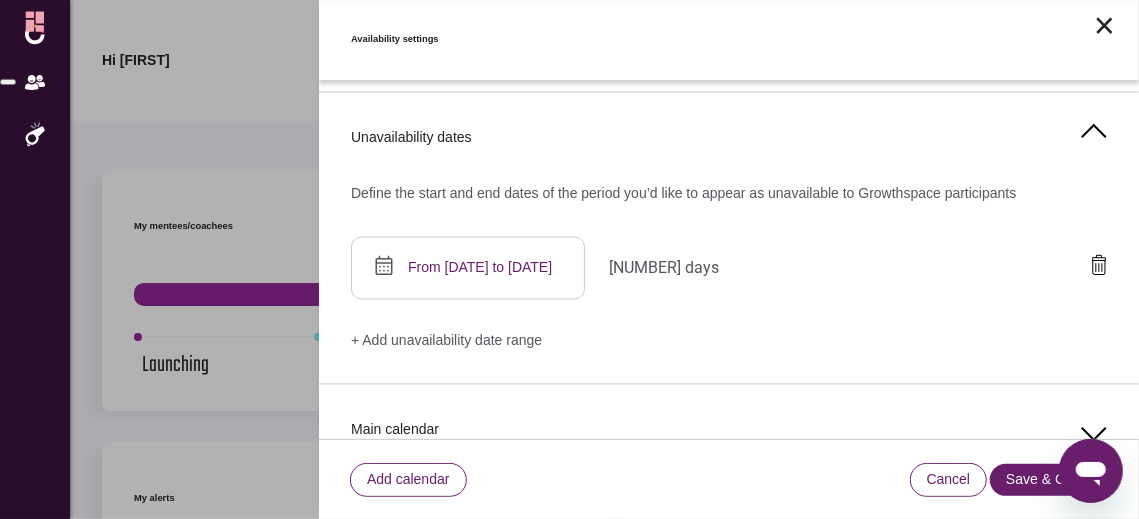 click on "9" at bounding box center [425, 759] 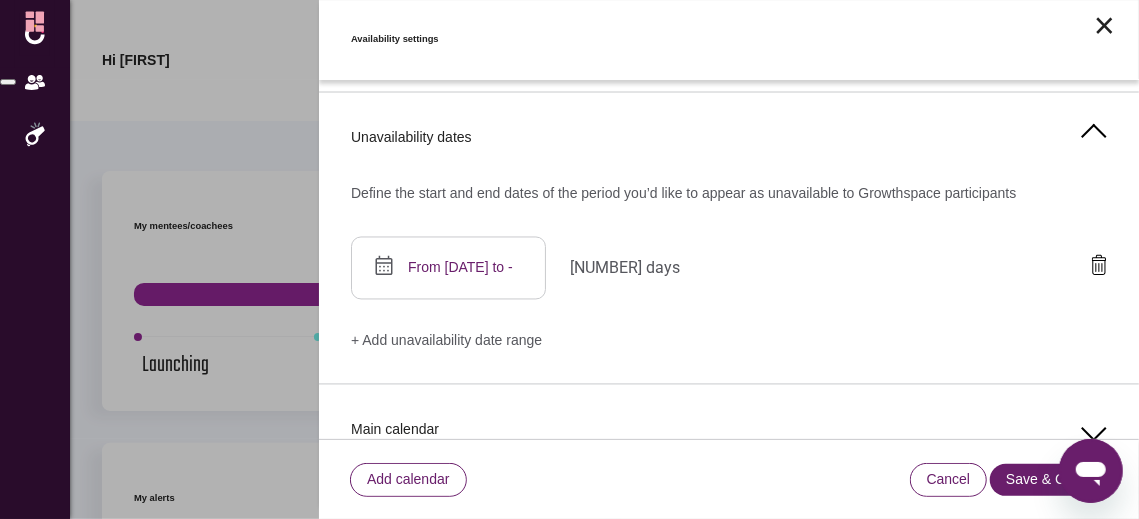 drag, startPoint x: 640, startPoint y: 293, endPoint x: 557, endPoint y: 299, distance: 83.21658 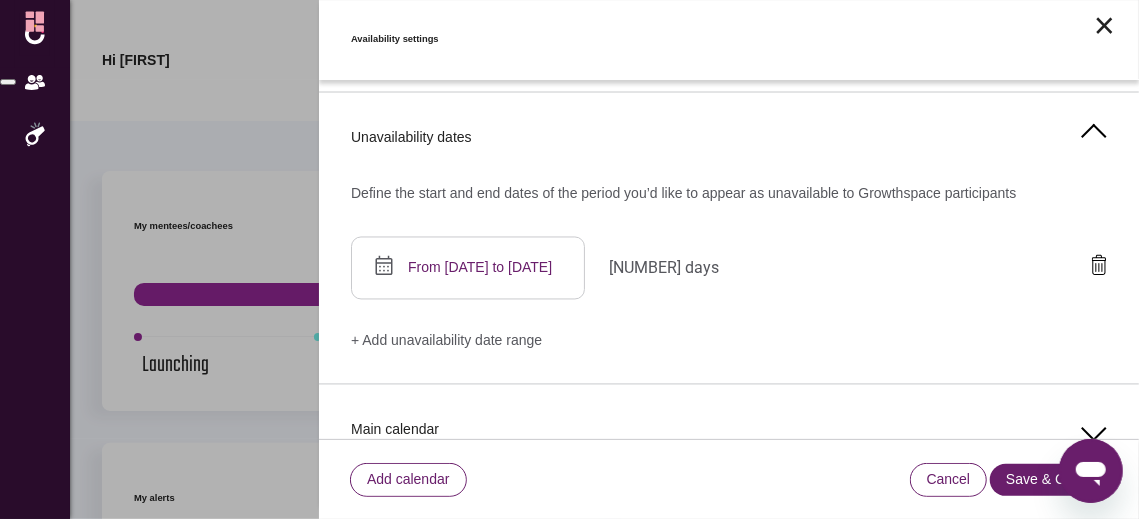 click on "11" at bounding box center [45, 834] 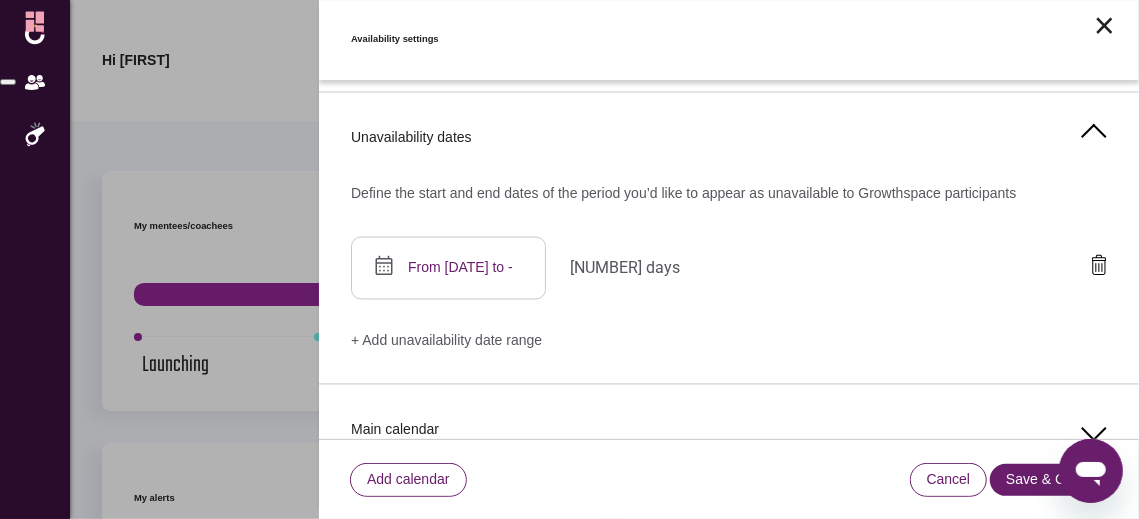 click on "12" at bounding box center (117, 834) 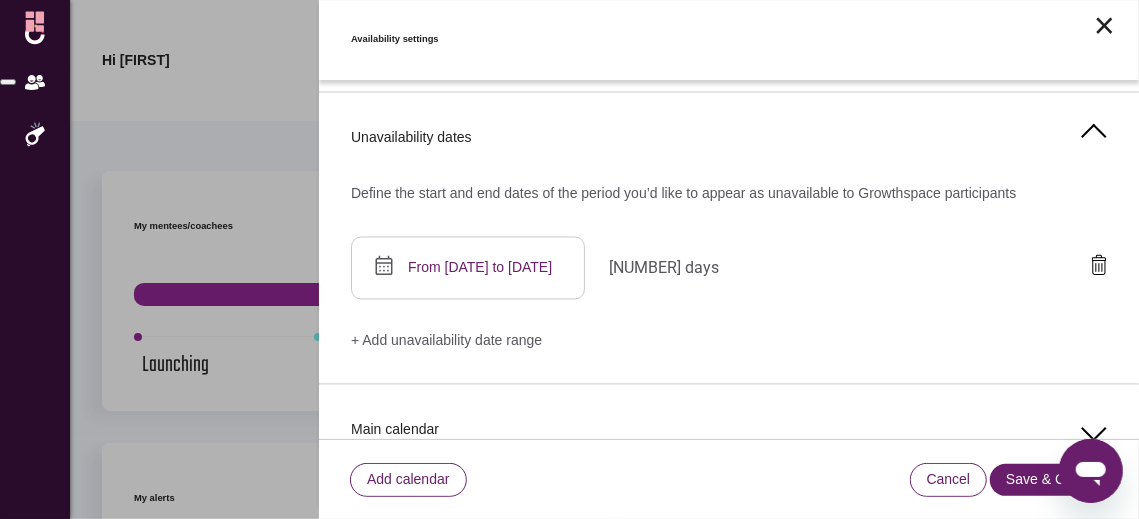 click on "14" at bounding box center (291, 834) 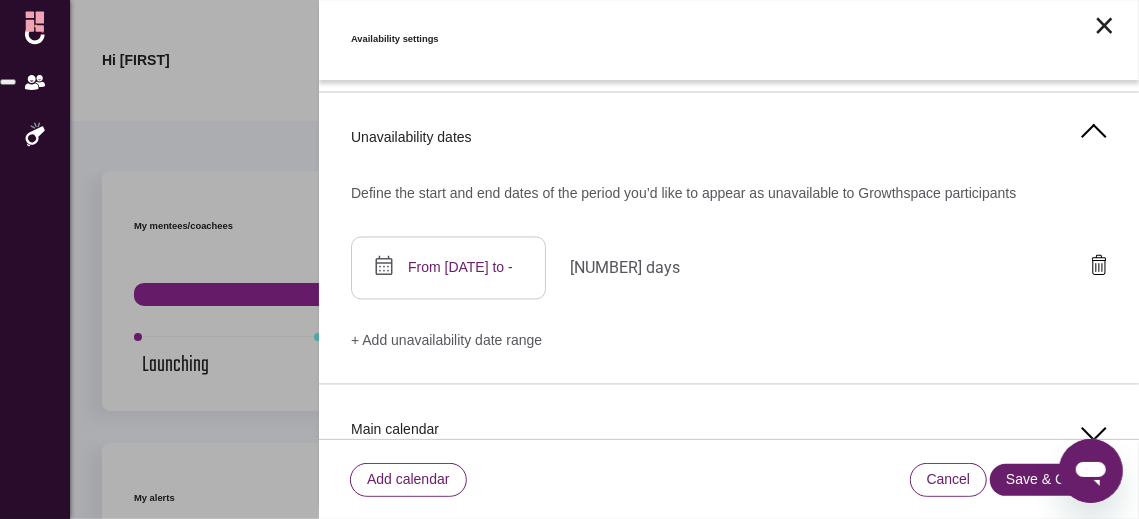 drag, startPoint x: 559, startPoint y: 335, endPoint x: 577, endPoint y: 334, distance: 18.027756 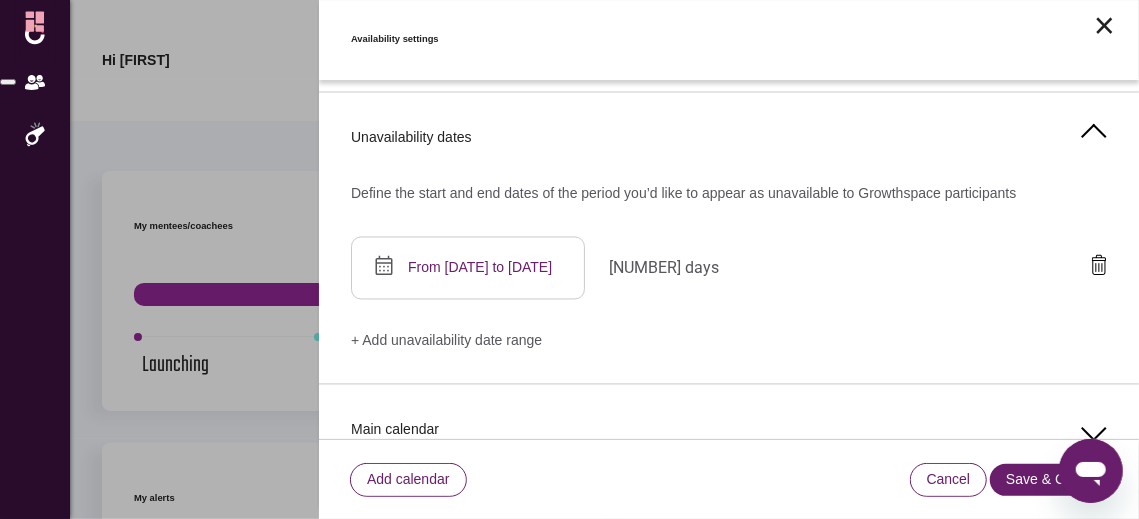 drag, startPoint x: 595, startPoint y: 334, endPoint x: 618, endPoint y: 334, distance: 23 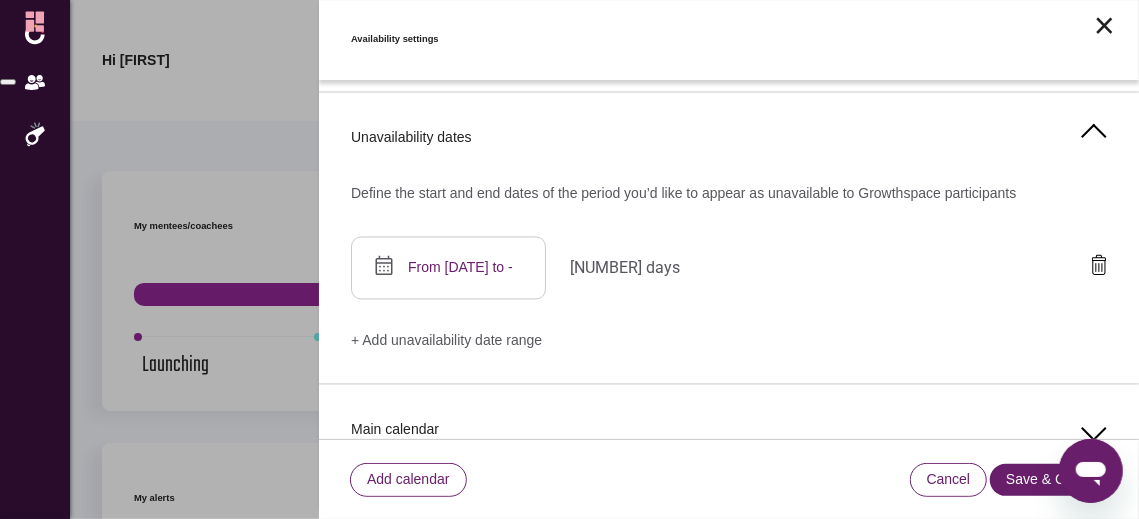 click on "17" at bounding box center [499, 834] 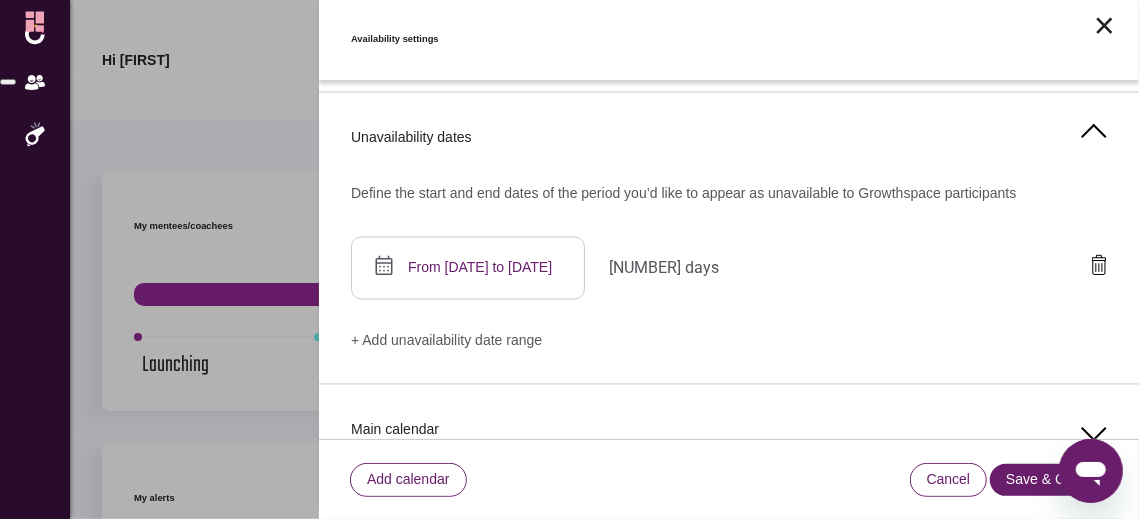 drag, startPoint x: 393, startPoint y: 376, endPoint x: 419, endPoint y: 374, distance: 26.076809 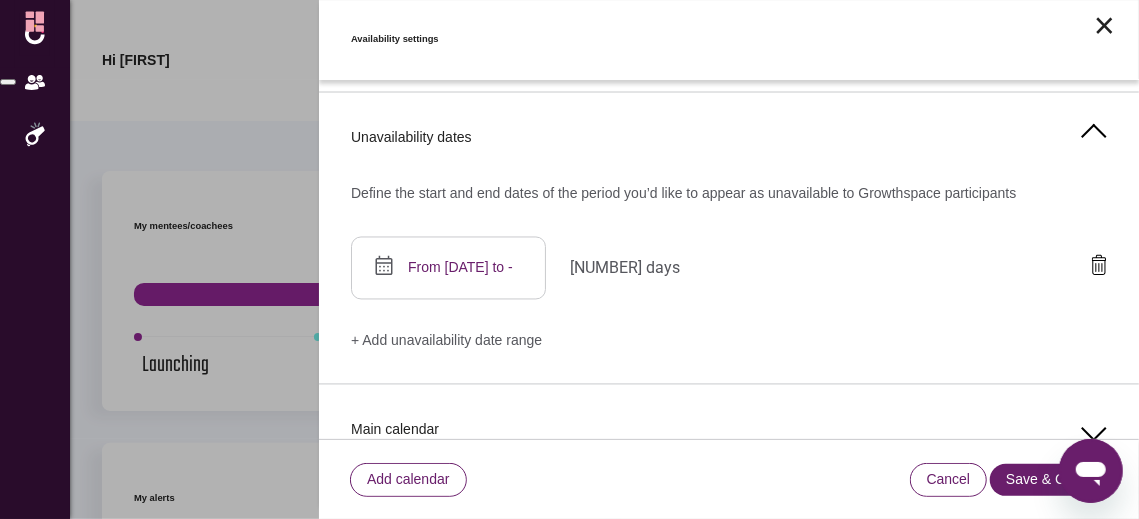 click on "19" at bounding box center [117, 909] 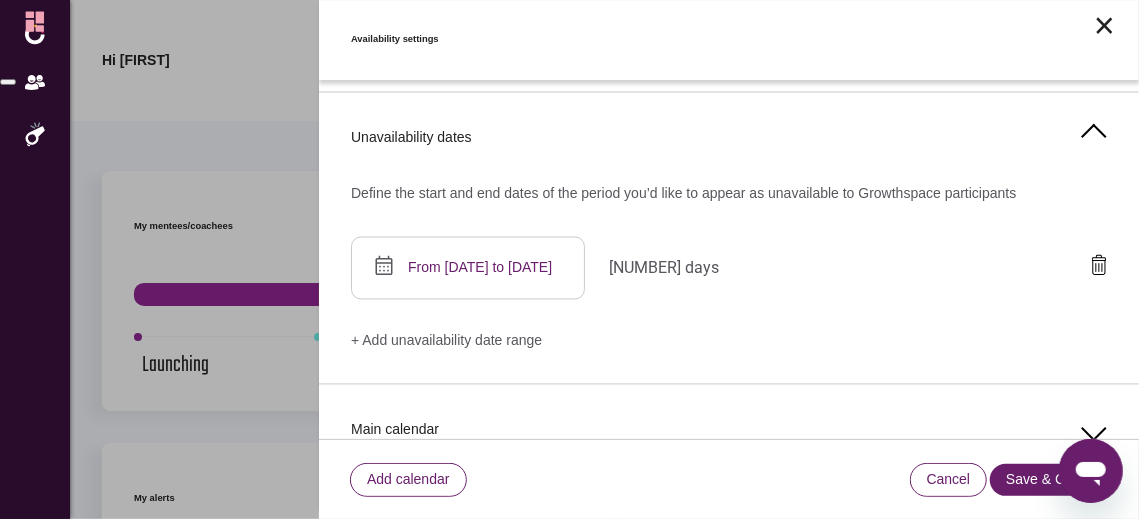 click on "Set date" at bounding box center (200, 1073) 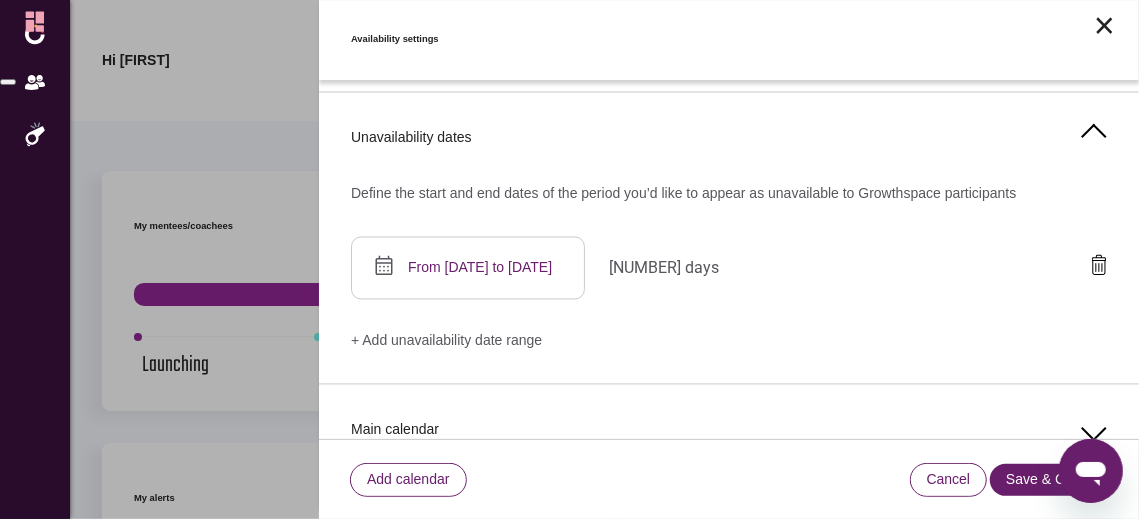 click 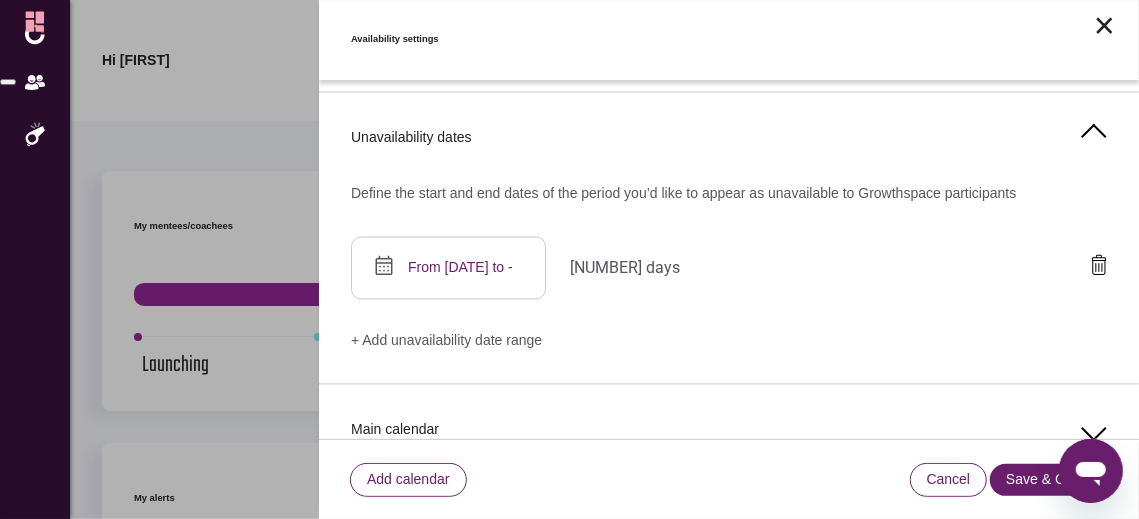 click on "12" at bounding box center (117, 834) 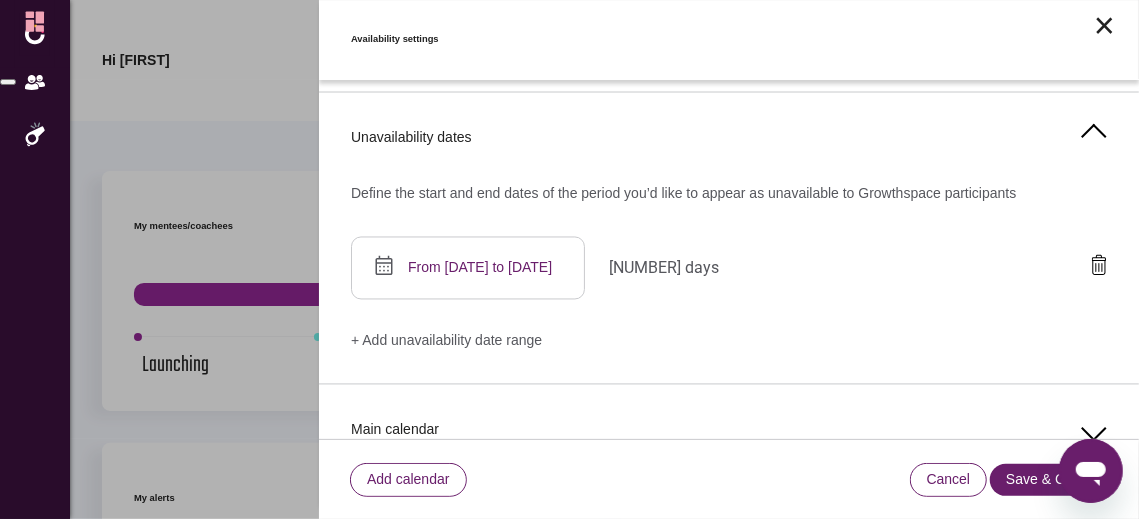 click on "Set date" at bounding box center (200, 1073) 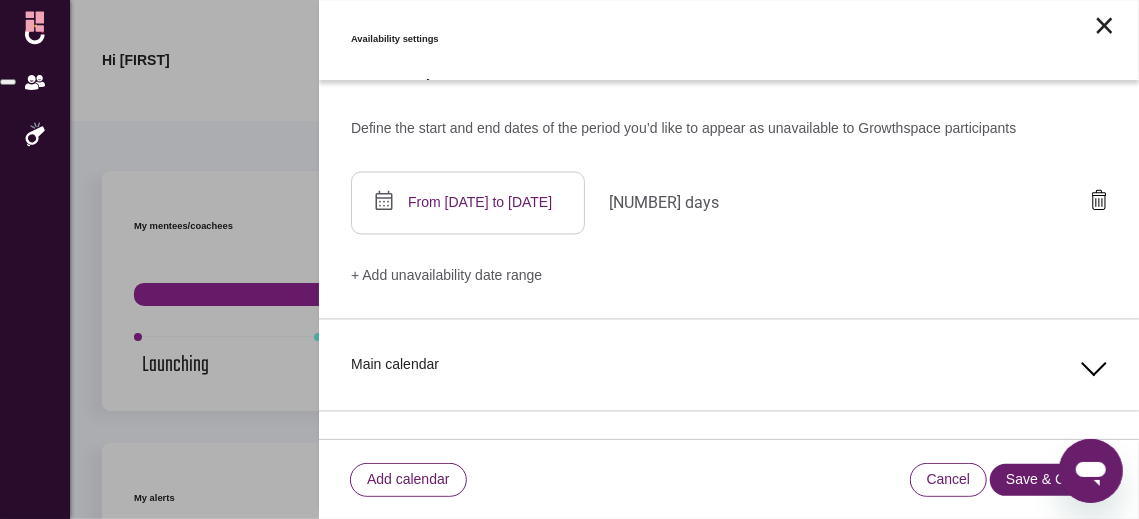 scroll, scrollTop: 1729, scrollLeft: 0, axis: vertical 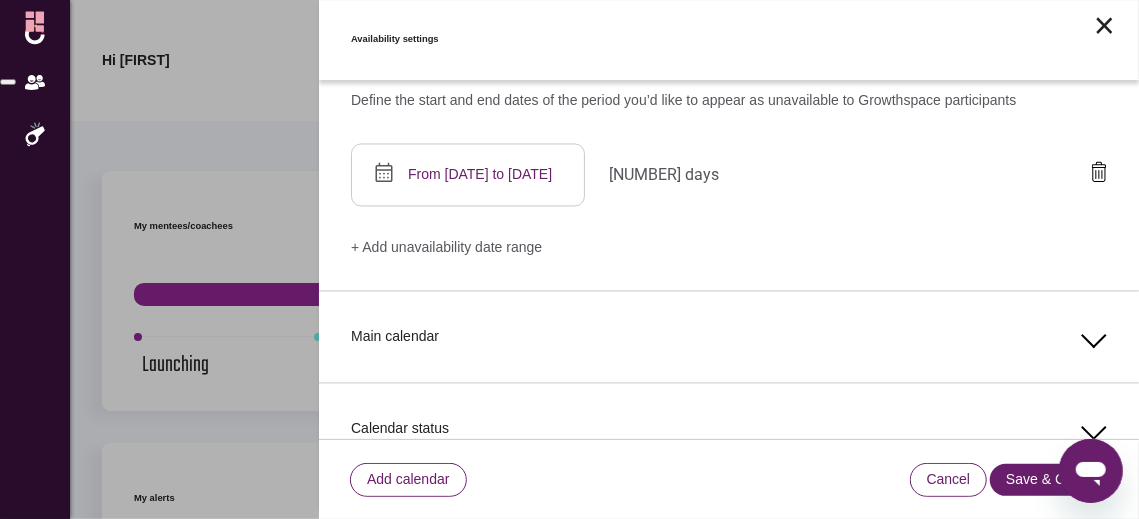 click 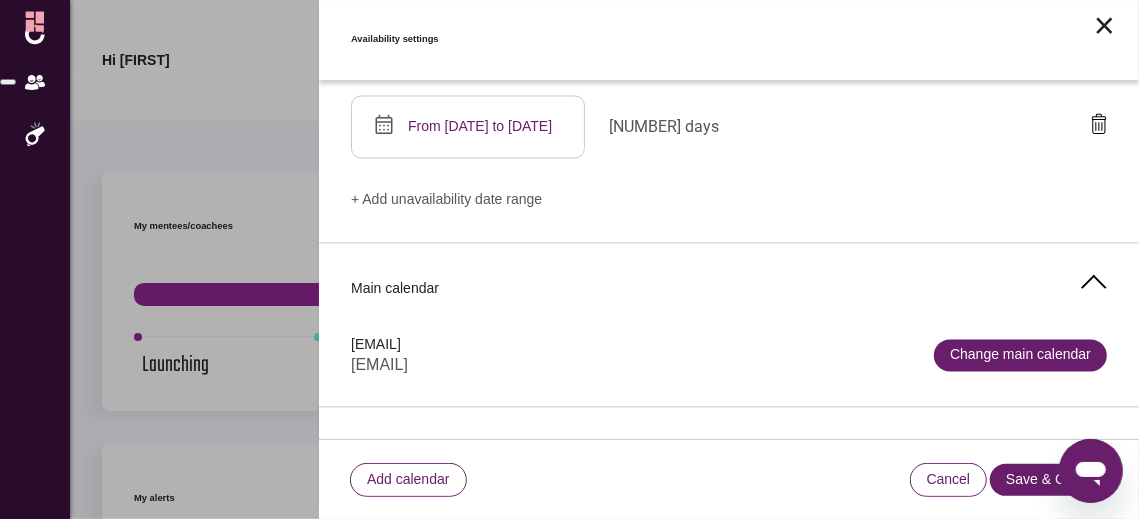 scroll, scrollTop: 1801, scrollLeft: 0, axis: vertical 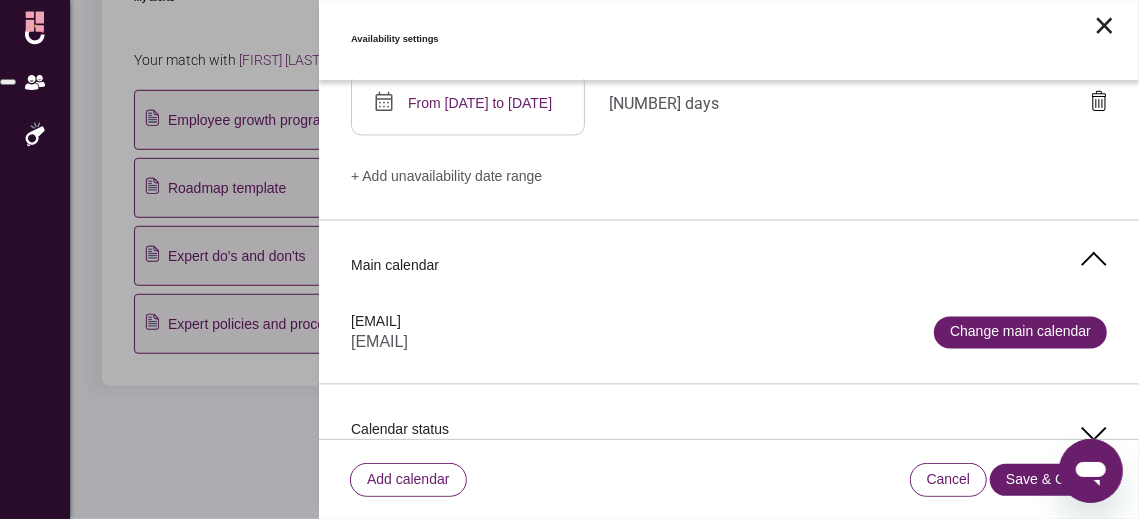 click 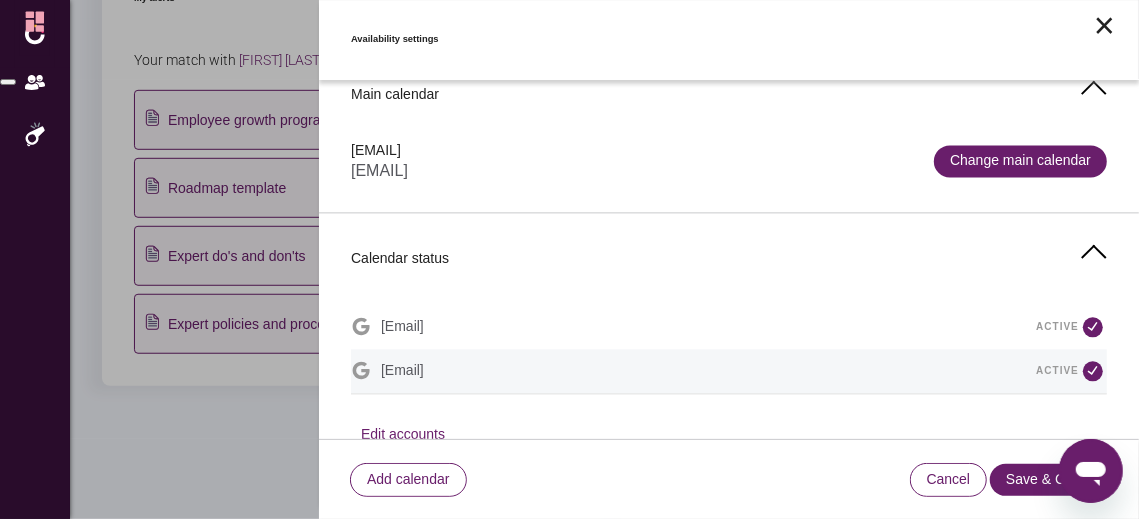 scroll, scrollTop: 1992, scrollLeft: 0, axis: vertical 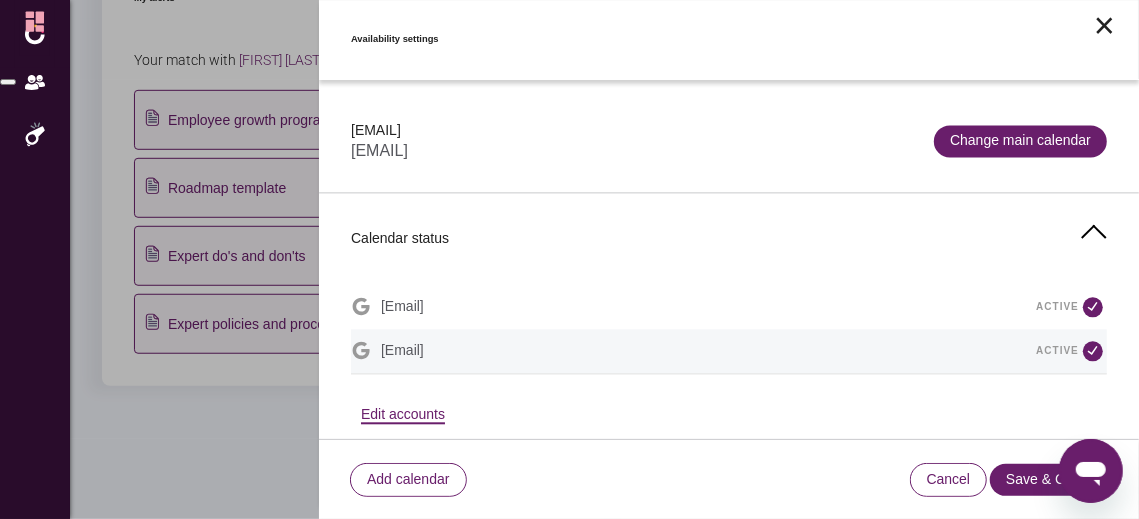 click on "Edit accounts" at bounding box center (403, 415) 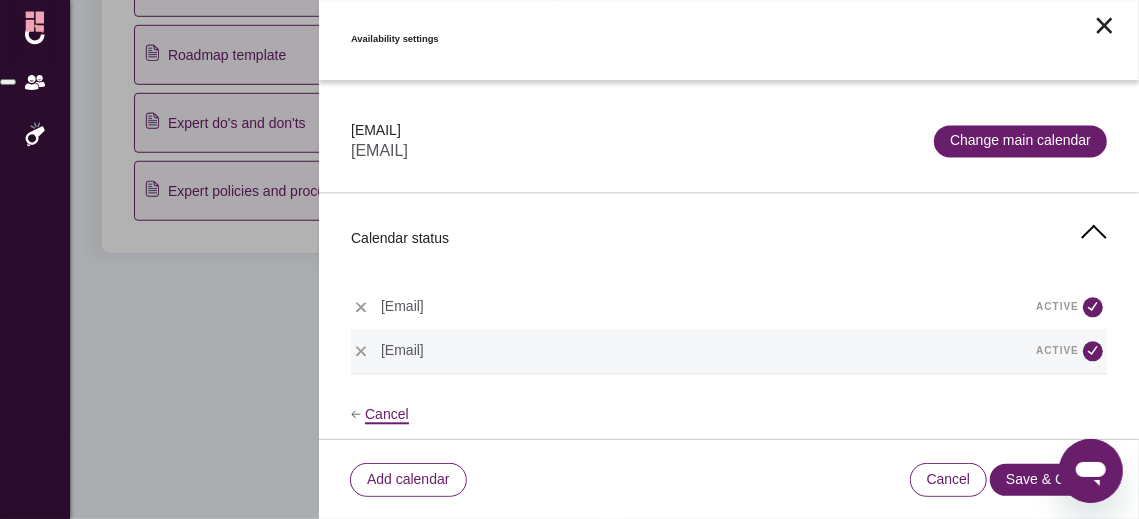 scroll, scrollTop: 693, scrollLeft: 0, axis: vertical 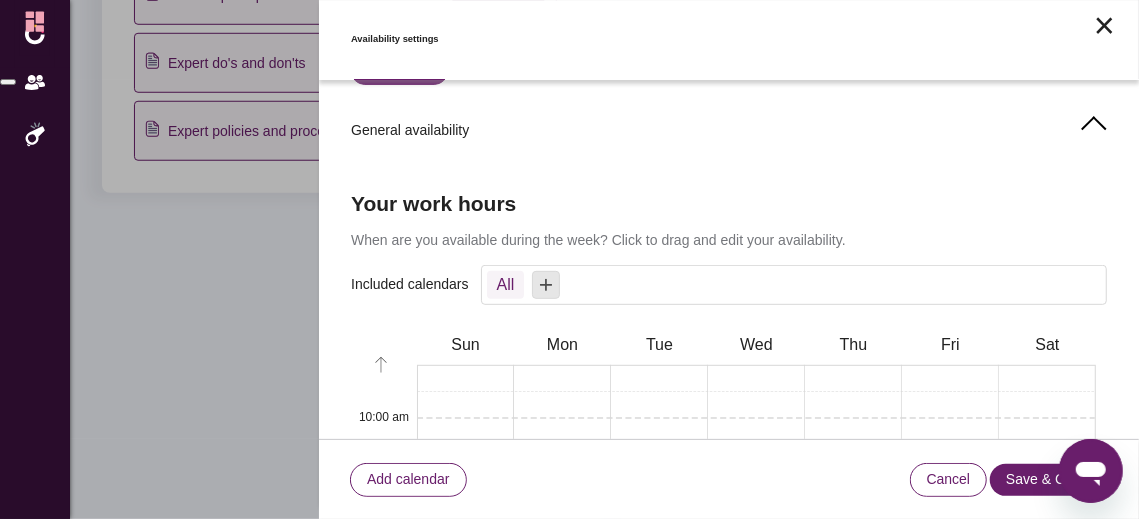 click 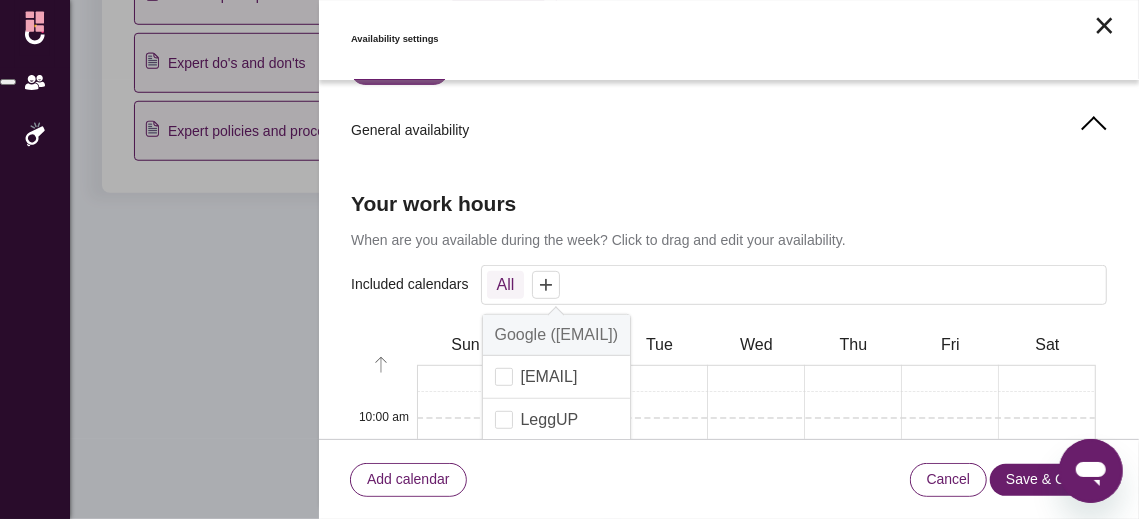 click at bounding box center (504, 377) 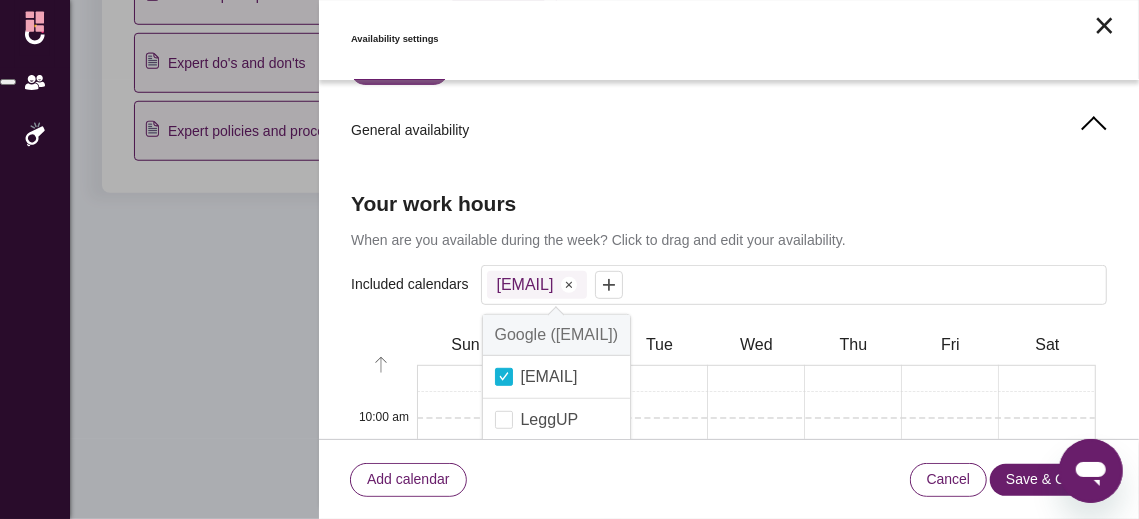 click on "General availability" 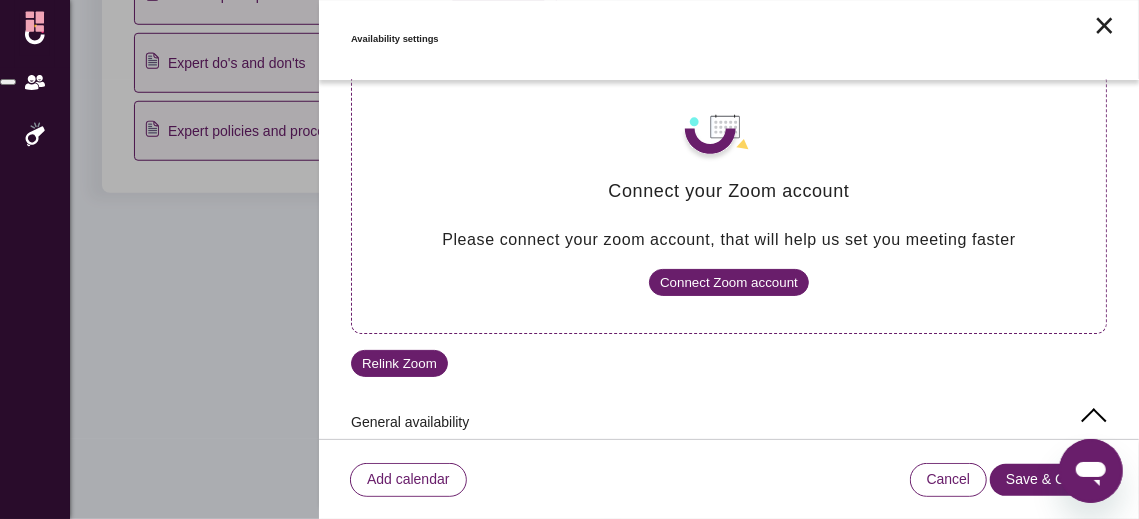 scroll, scrollTop: 93, scrollLeft: 0, axis: vertical 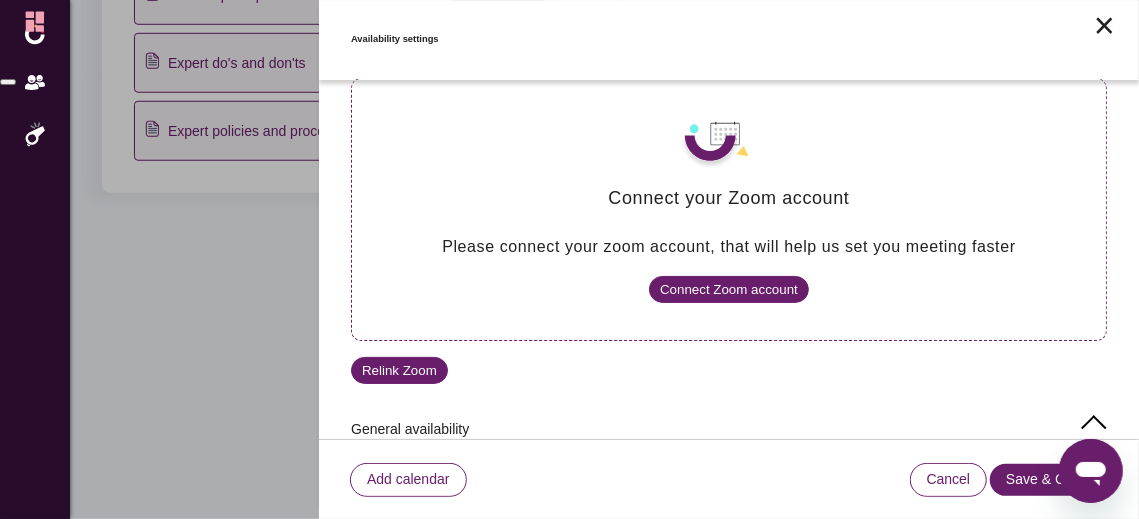 click on "Connect Zoom account" 